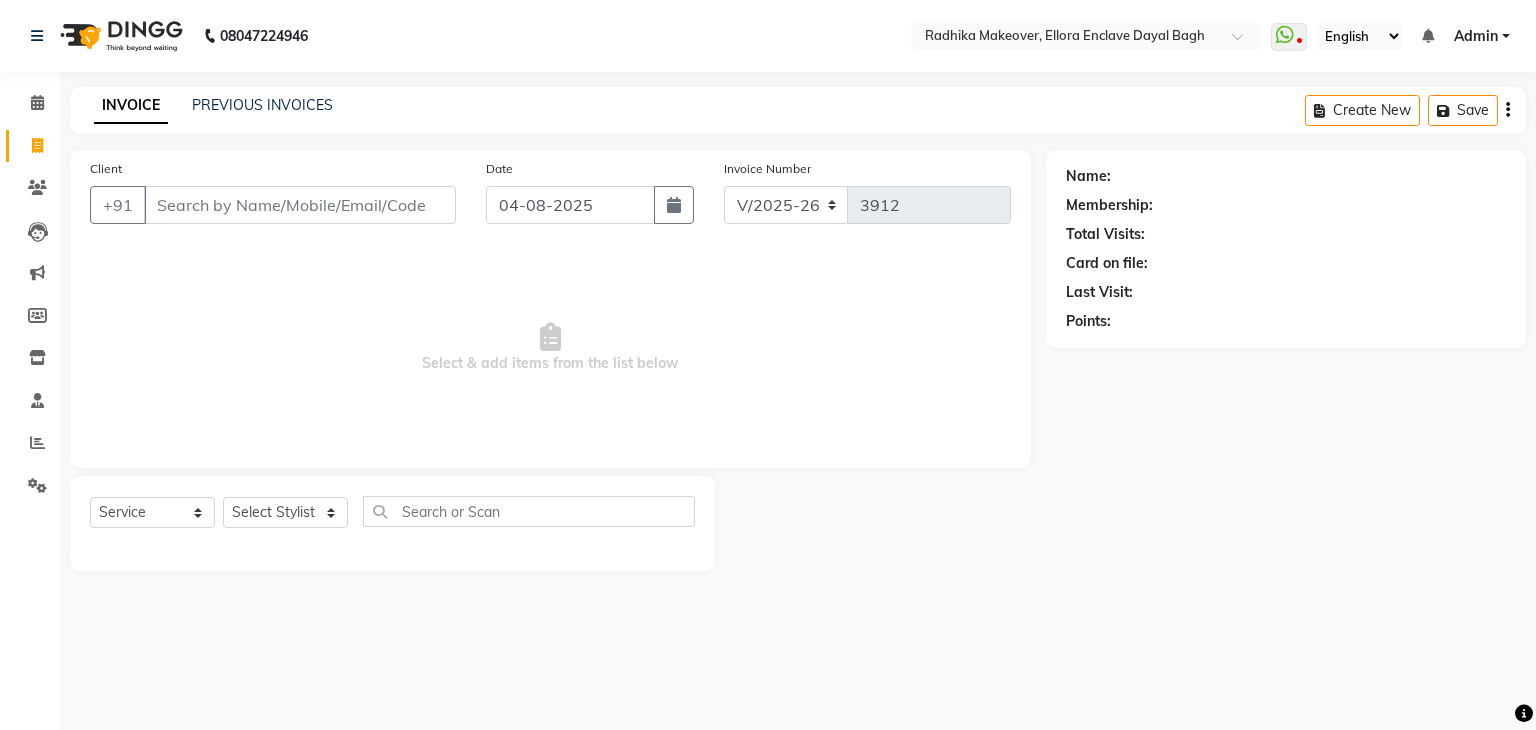 select on "6880" 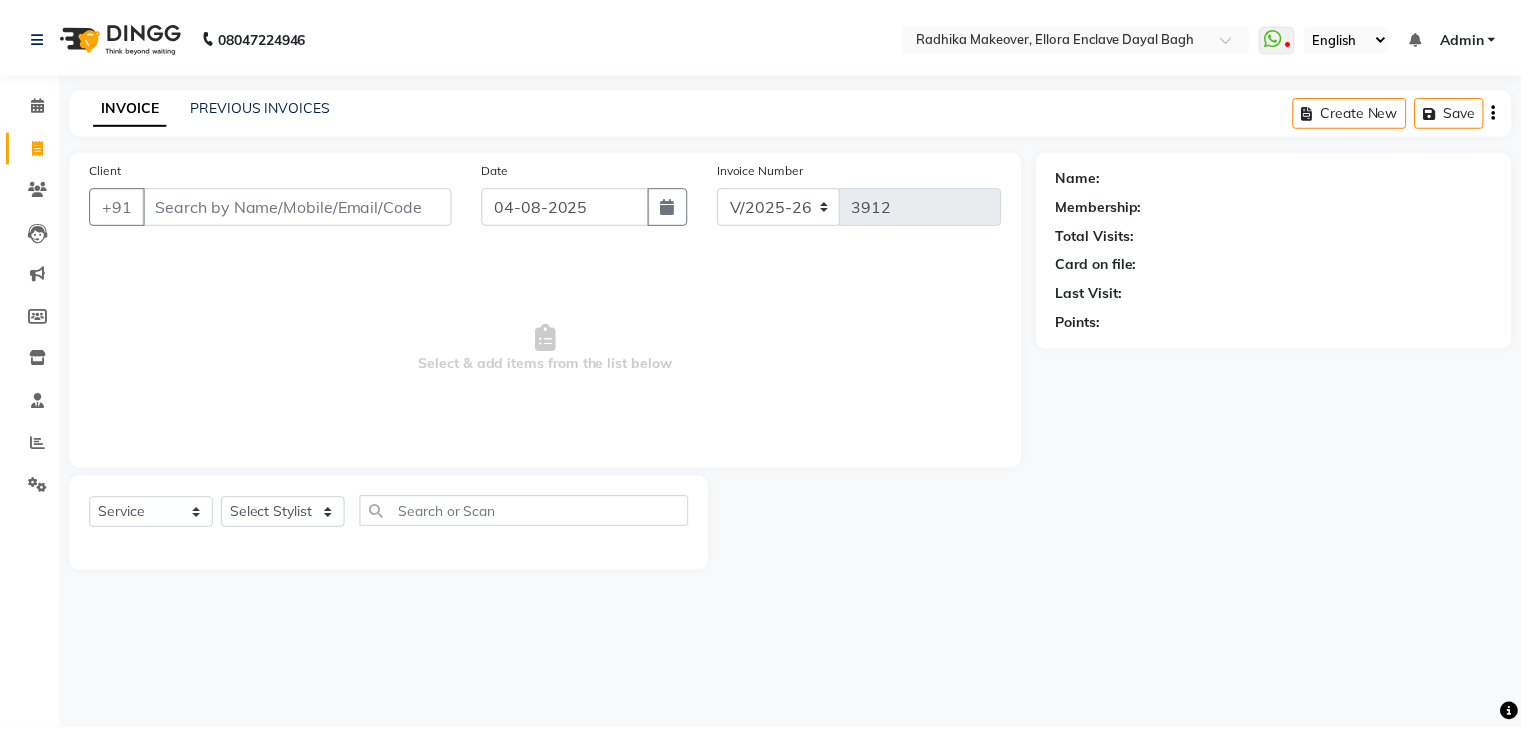 scroll, scrollTop: 0, scrollLeft: 0, axis: both 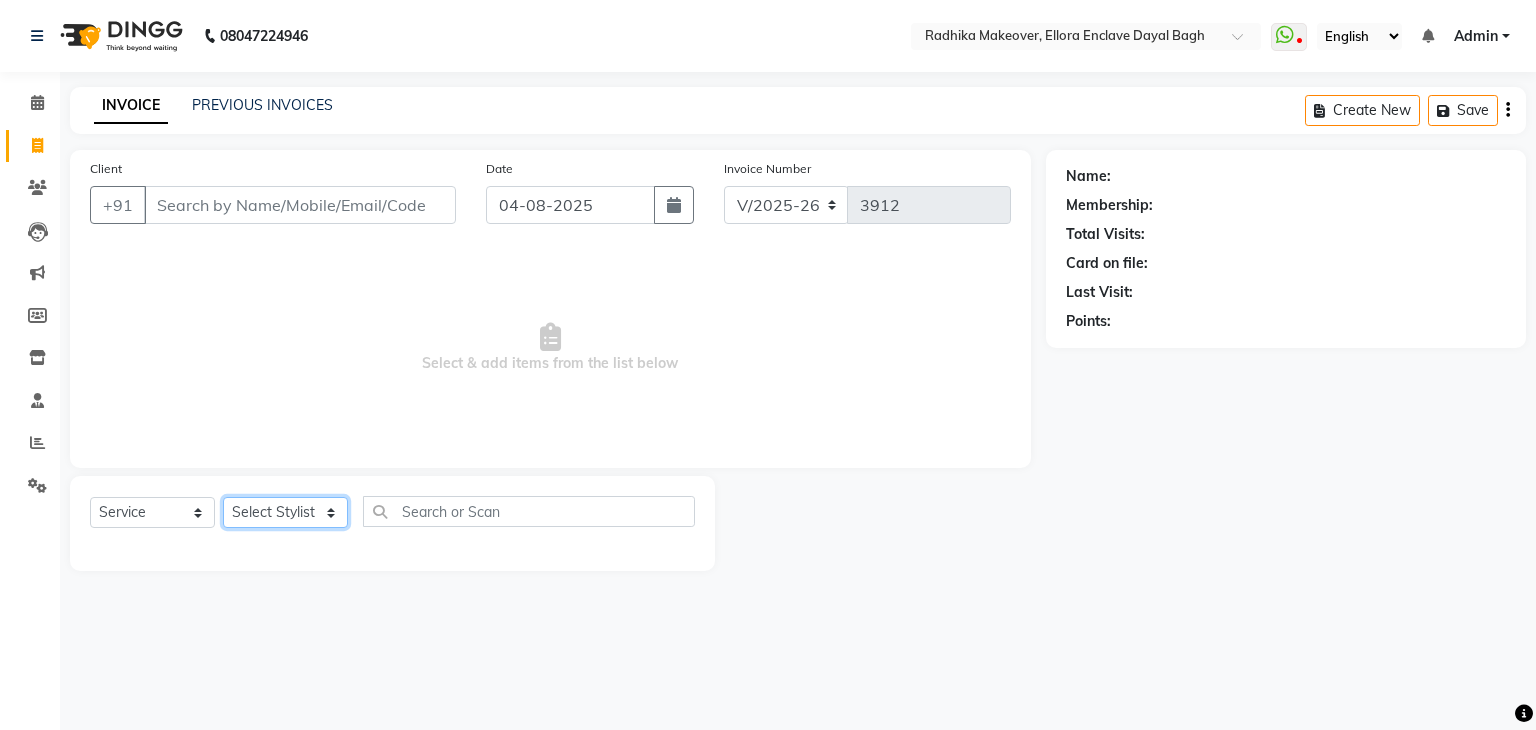 click on "Select Stylist AMAN DANISH SALMANI GOPAL PACHORI KANU KAVITA KIRAN KUMARI MEENU KUMARI NEHA NIKHIL CHAUDHARY Priya PRIYANKA YADAV RASHMI SANDHYA SHAGUFTA SHWETA SONA SAXENA SOUMYA TUSHAR OTWAL VINAY KUMAR" 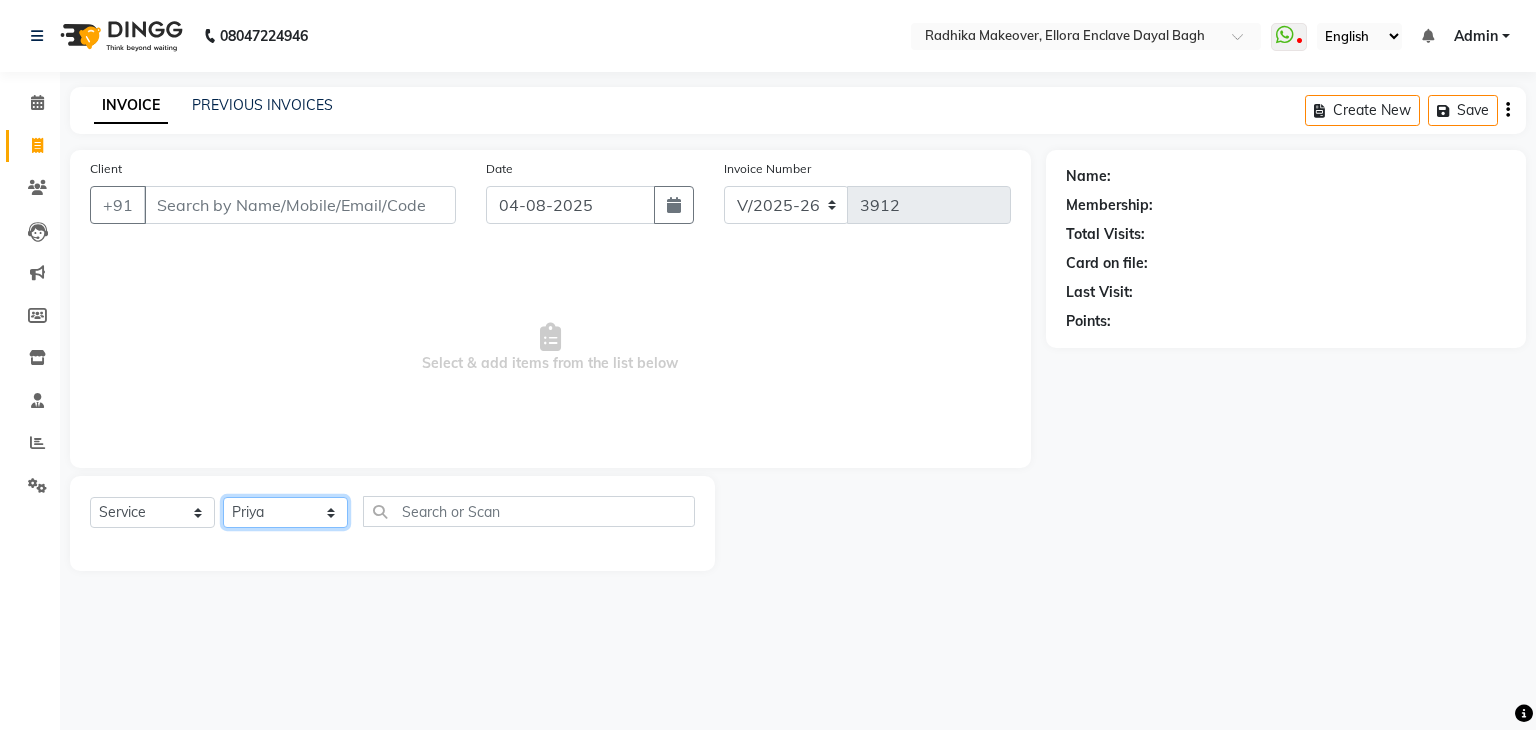 click on "Select Stylist AMAN DANISH SALMANI GOPAL PACHORI KANU KAVITA KIRAN KUMARI MEENU KUMARI NEHA NIKHIL CHAUDHARY Priya PRIYANKA YADAV RASHMI SANDHYA SHAGUFTA SHWETA SONA SAXENA SOUMYA TUSHAR OTWAL VINAY KUMAR" 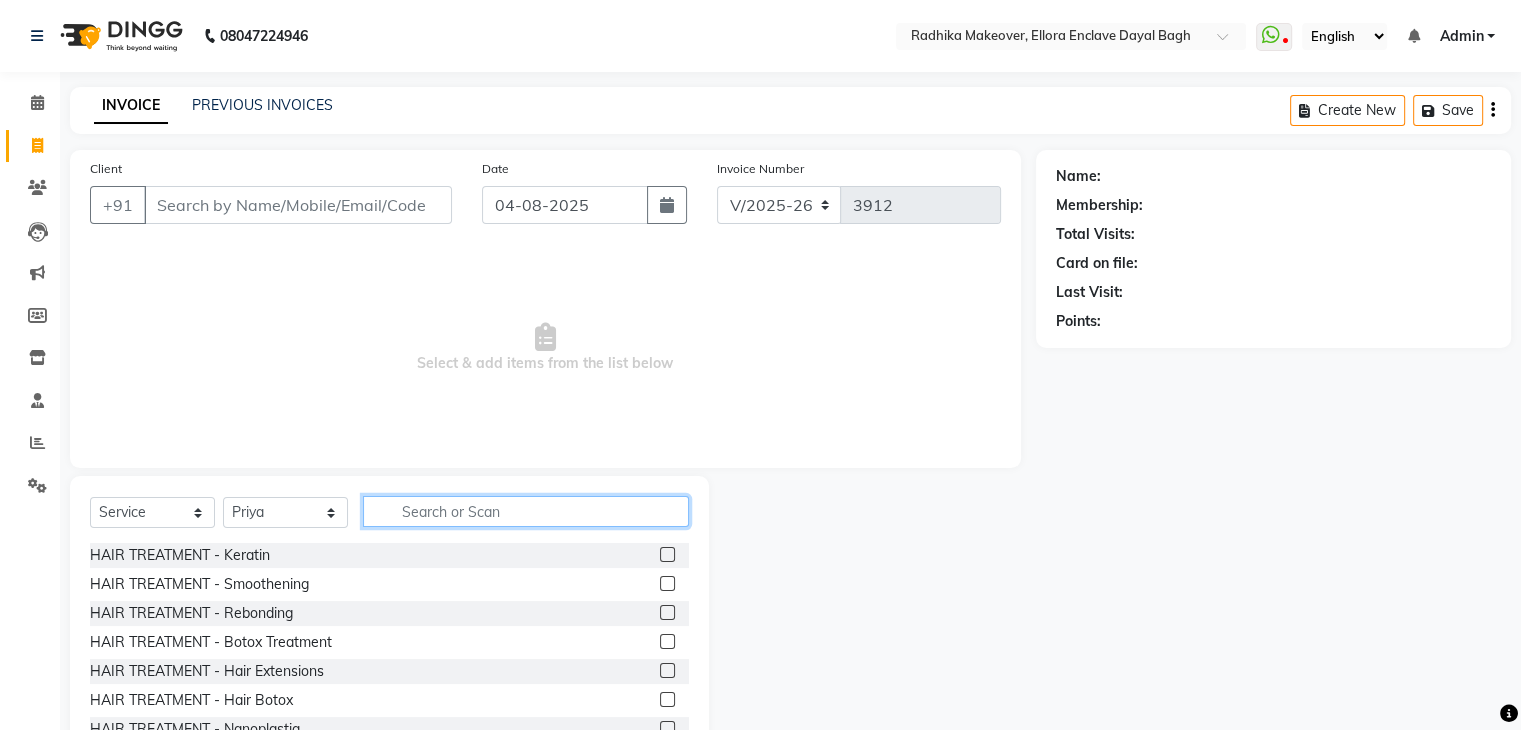 click 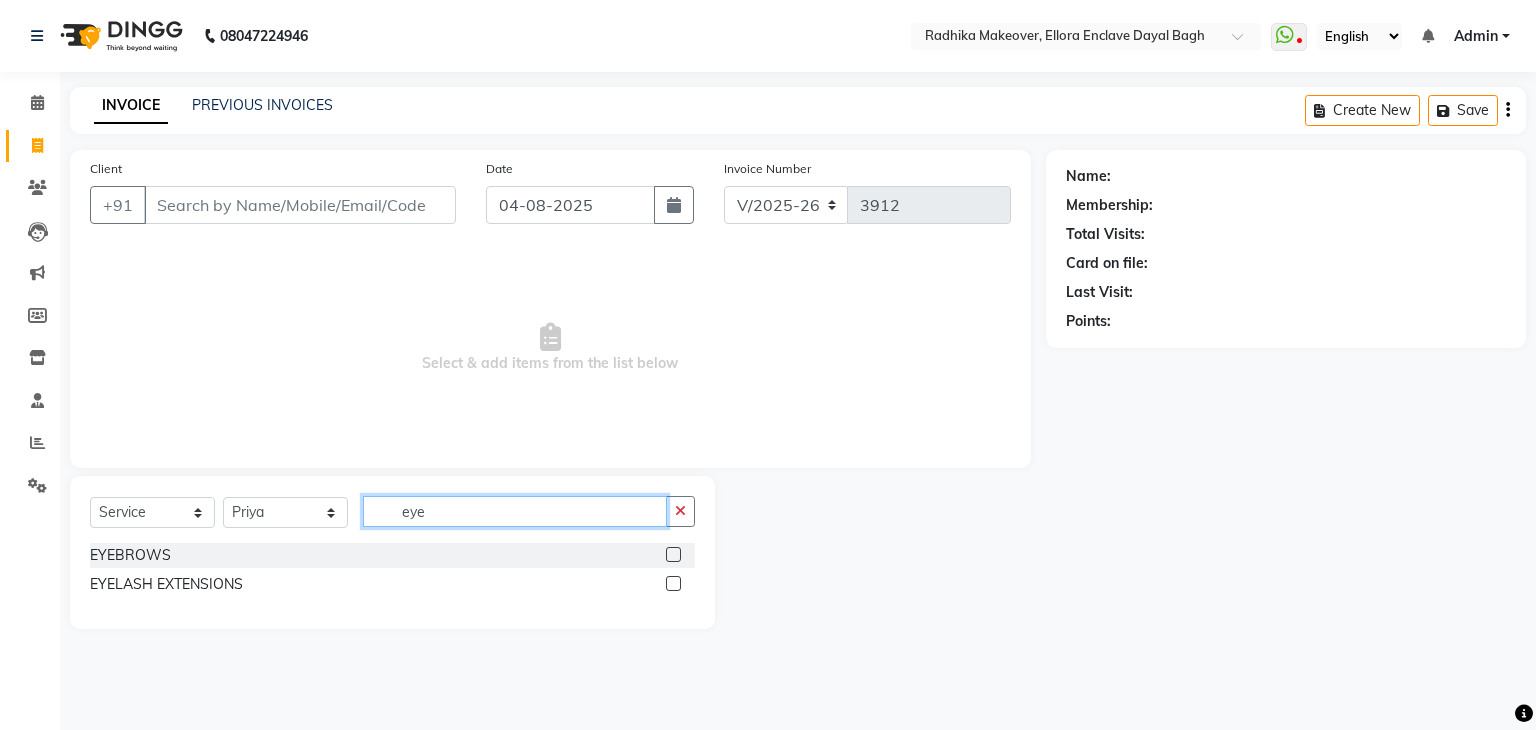 type on "eye" 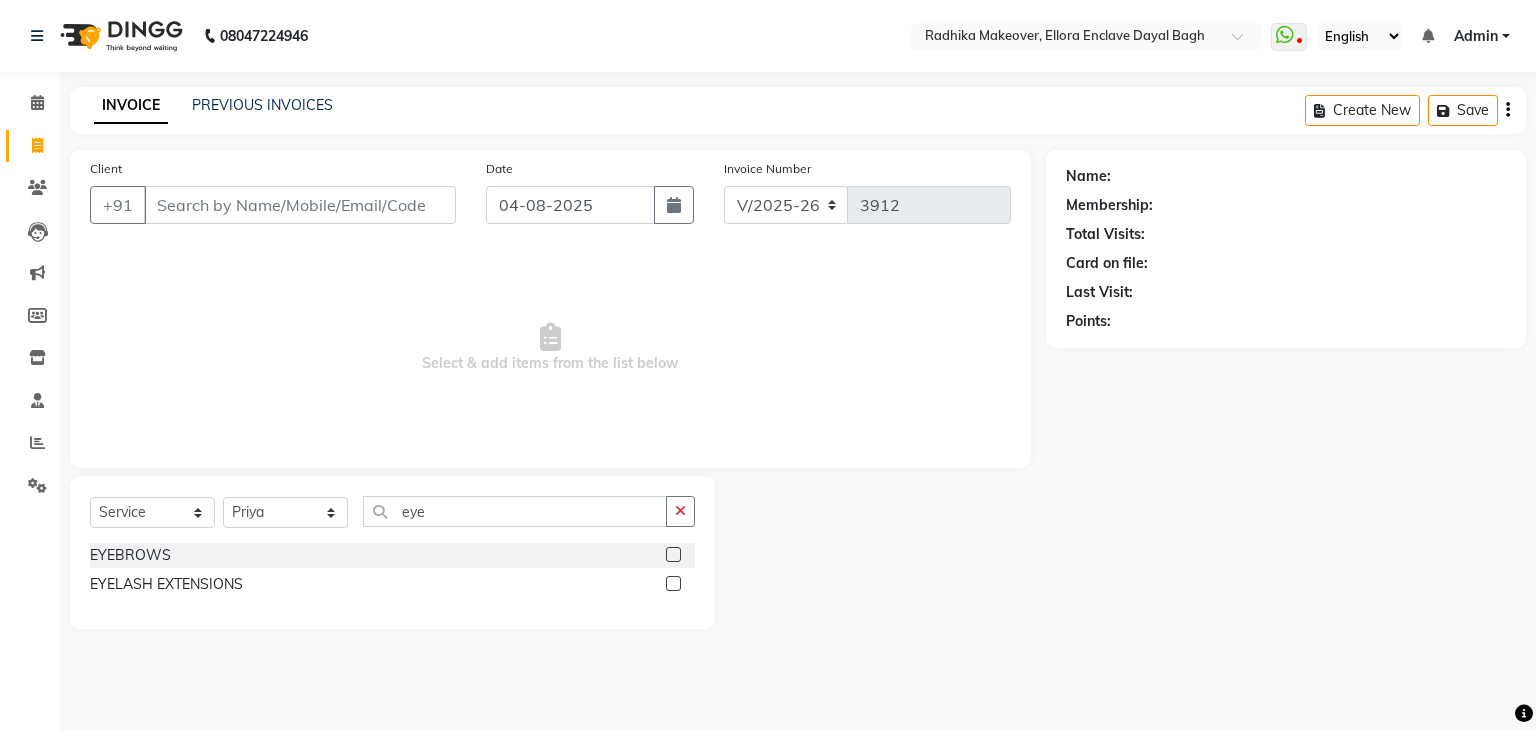 click 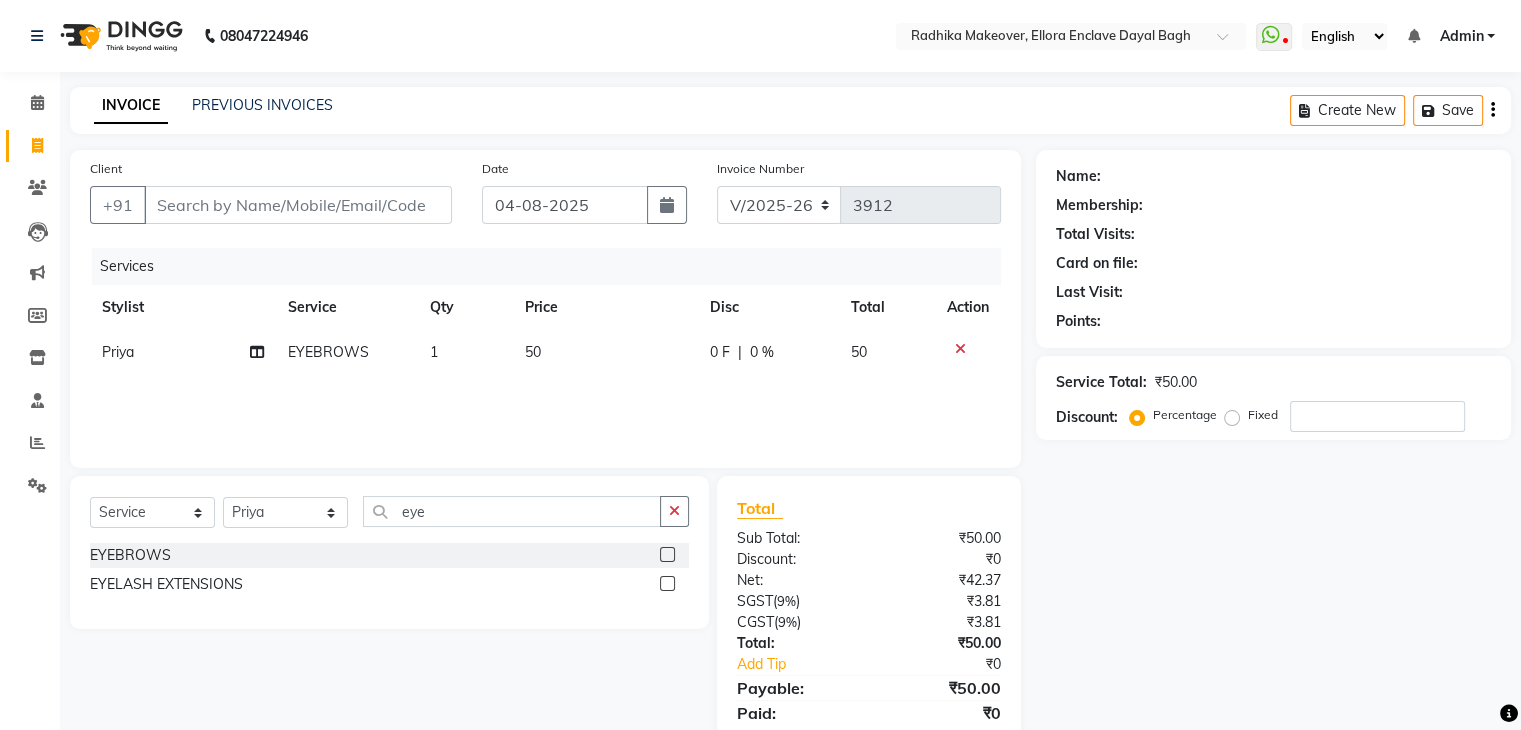 checkbox on "false" 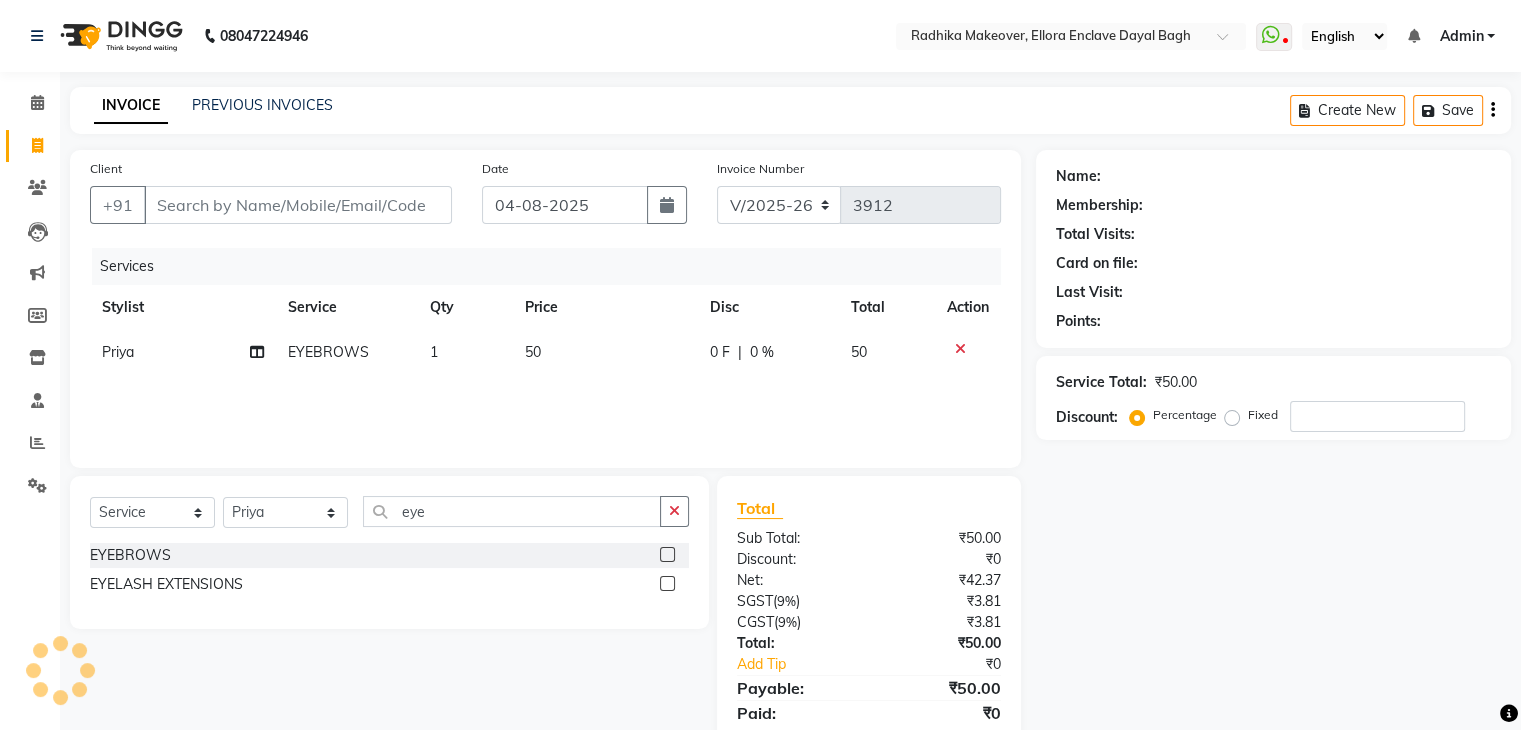click on "50" 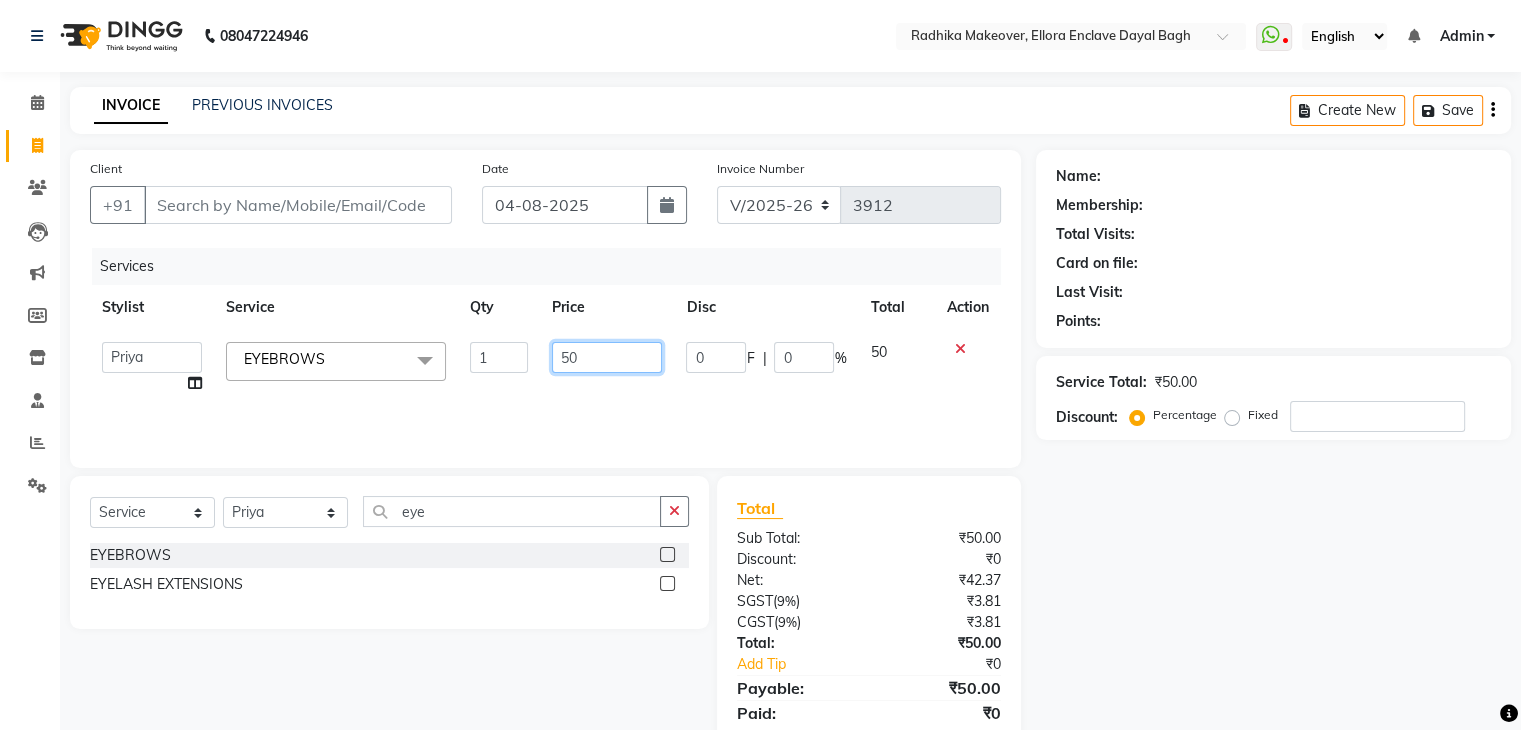 click on "50" 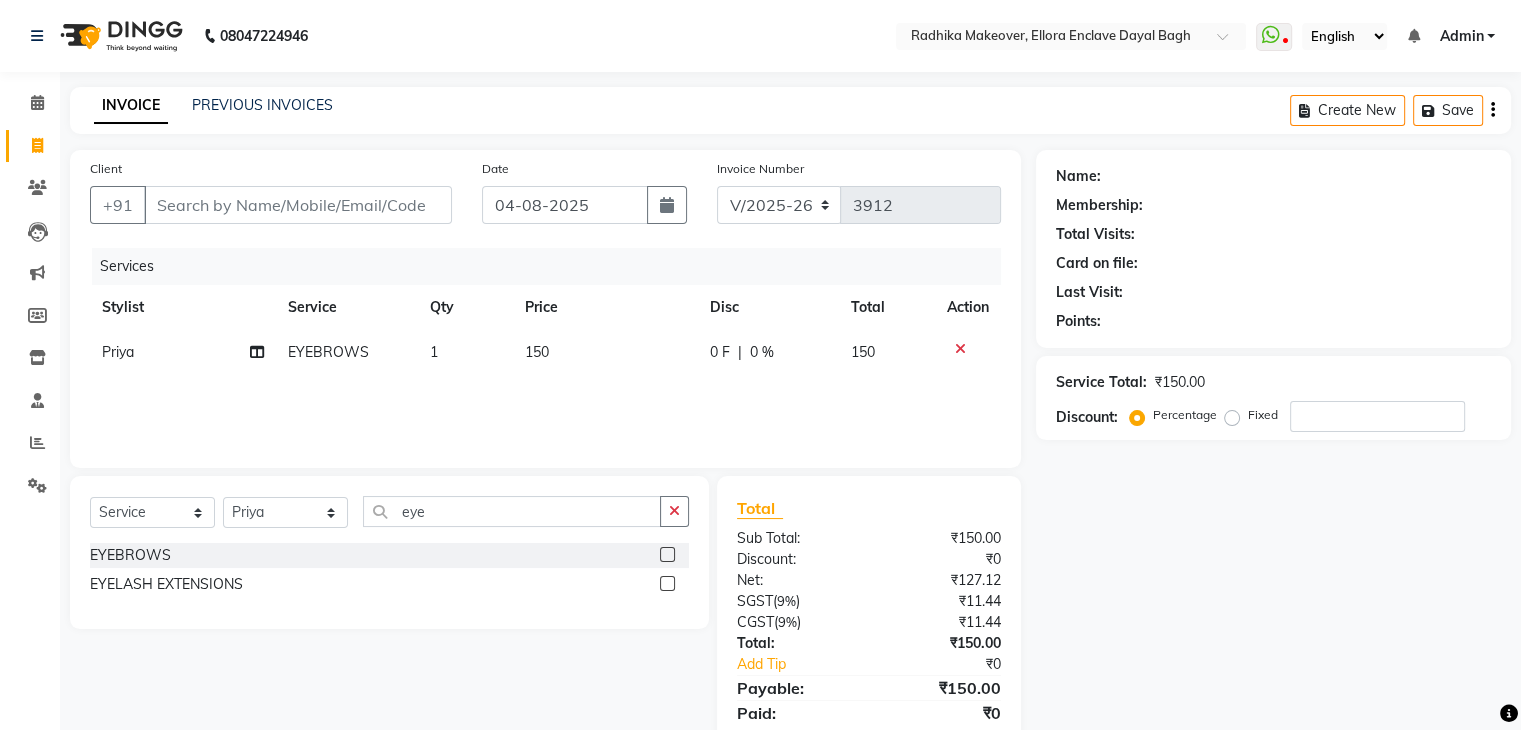 click on "Services Stylist Service Qty Price Disc Total Action [NAME] EYEBROWS 1 150 0 F | 0 % 150" 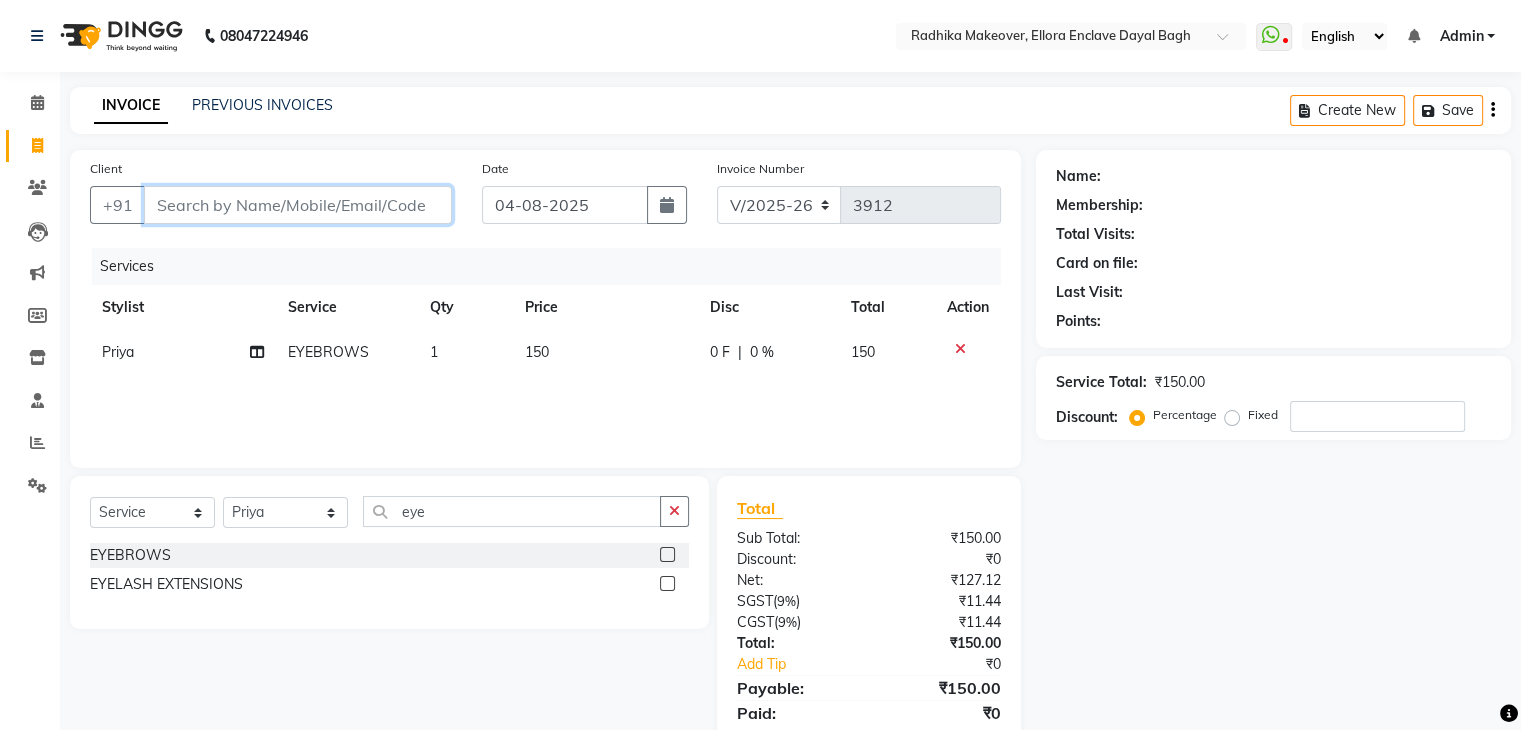 click on "Client" at bounding box center (298, 205) 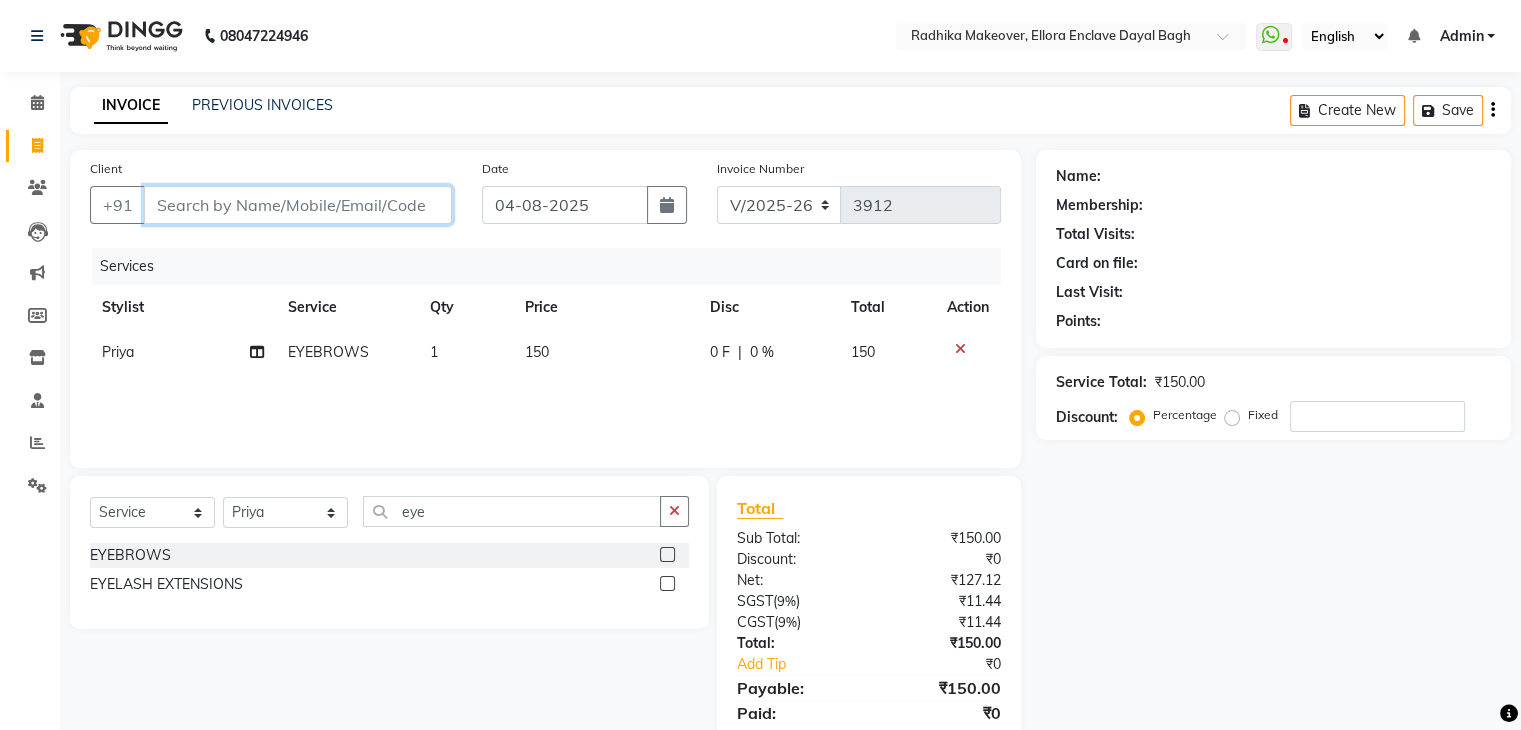 type on "9" 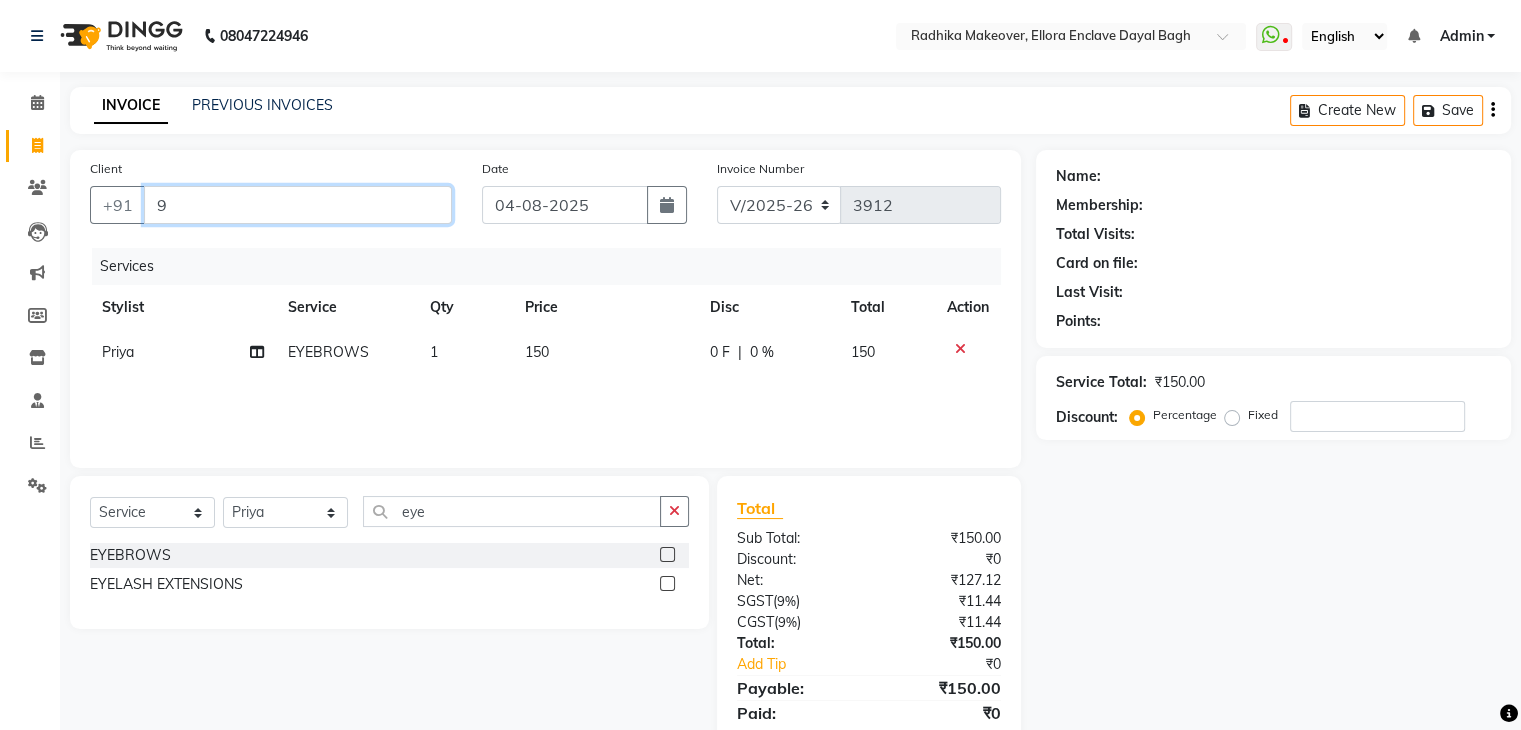 type on "0" 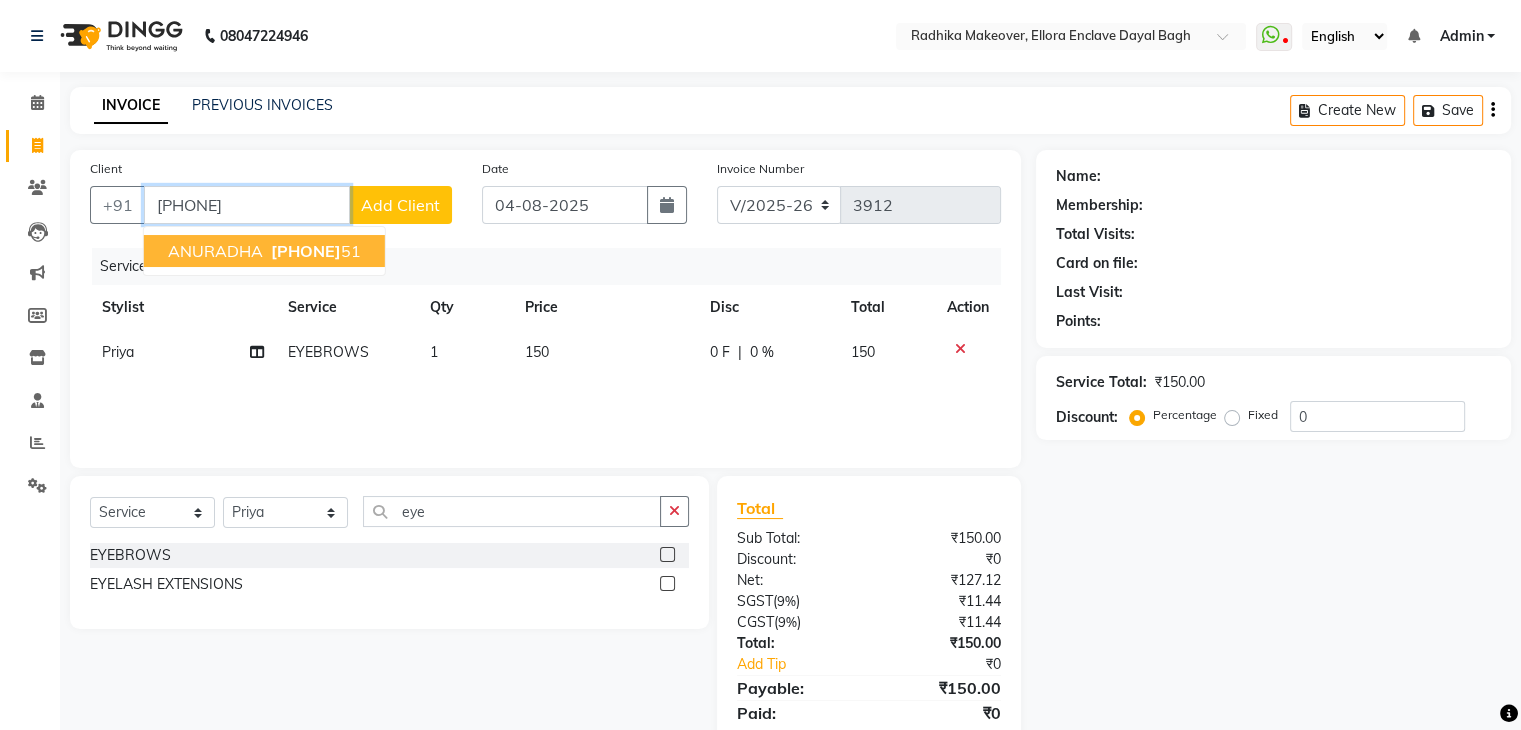 click on "[PHONE]" at bounding box center (314, 251) 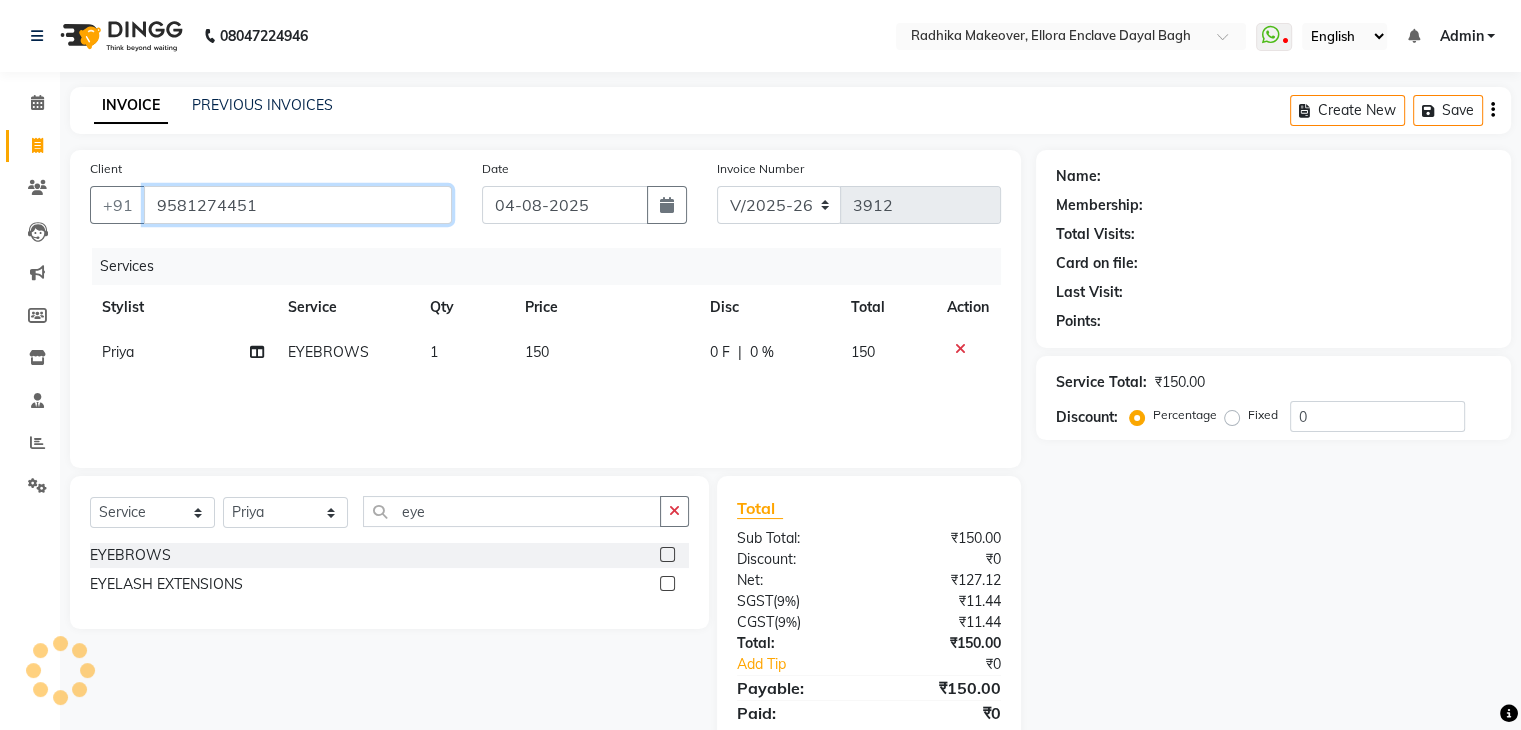 type on "9581274451" 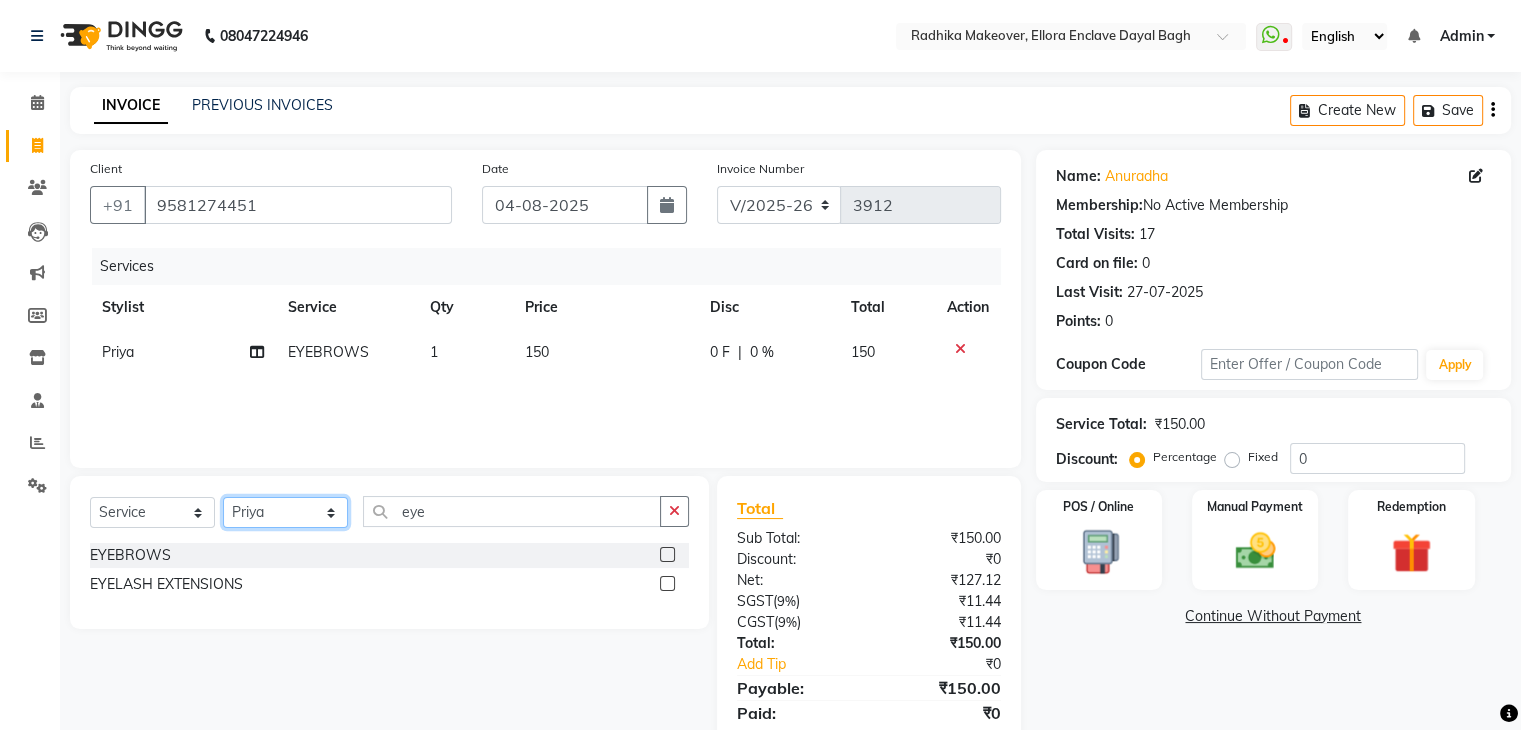click on "Select Stylist AMAN DANISH SALMANI GOPAL PACHORI KANU KAVITA KIRAN KUMARI MEENU KUMARI NEHA NIKHIL CHAUDHARY Priya PRIYANKA YADAV RASHMI SANDHYA SHAGUFTA SHWETA SONA SAXENA SOUMYA TUSHAR OTWAL VINAY KUMAR" 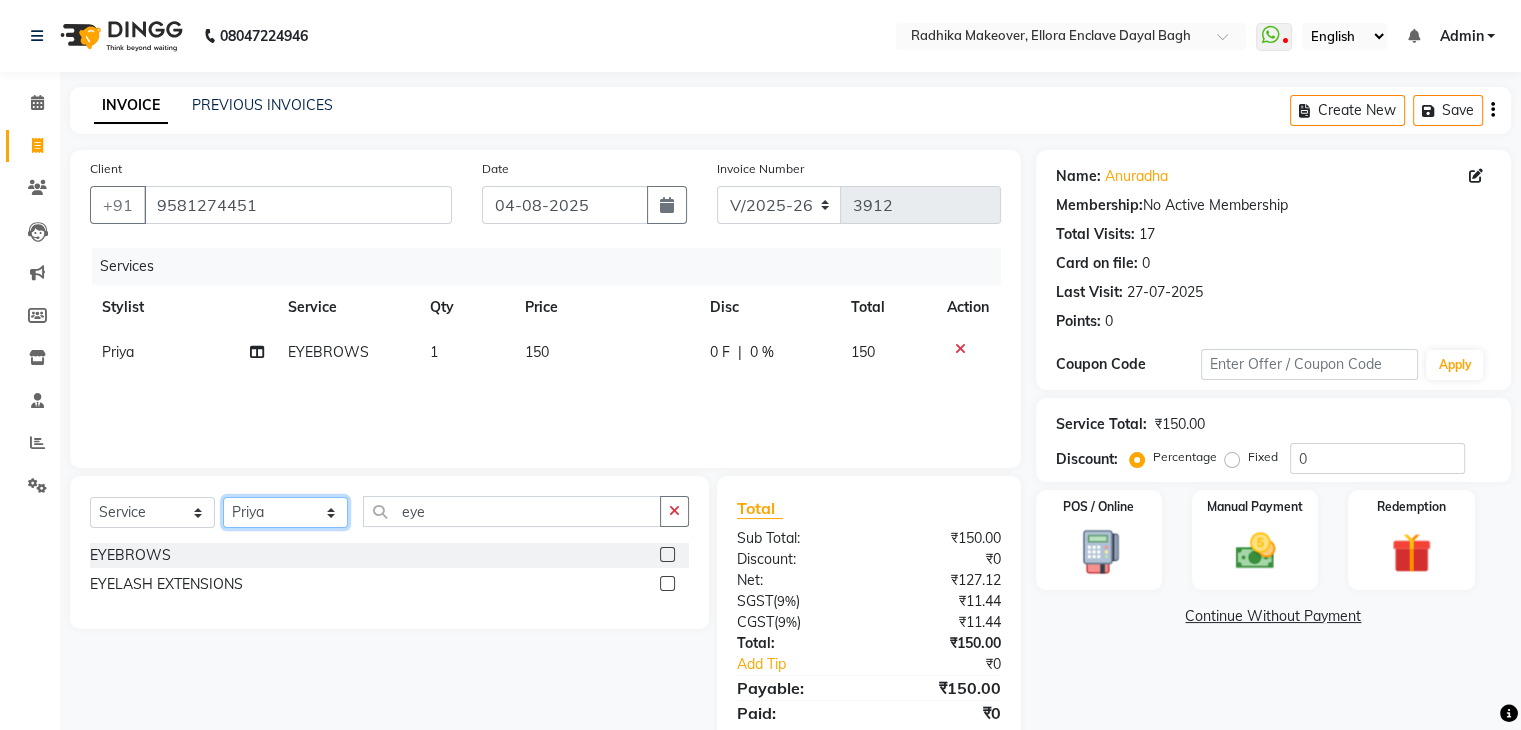 select on "58738" 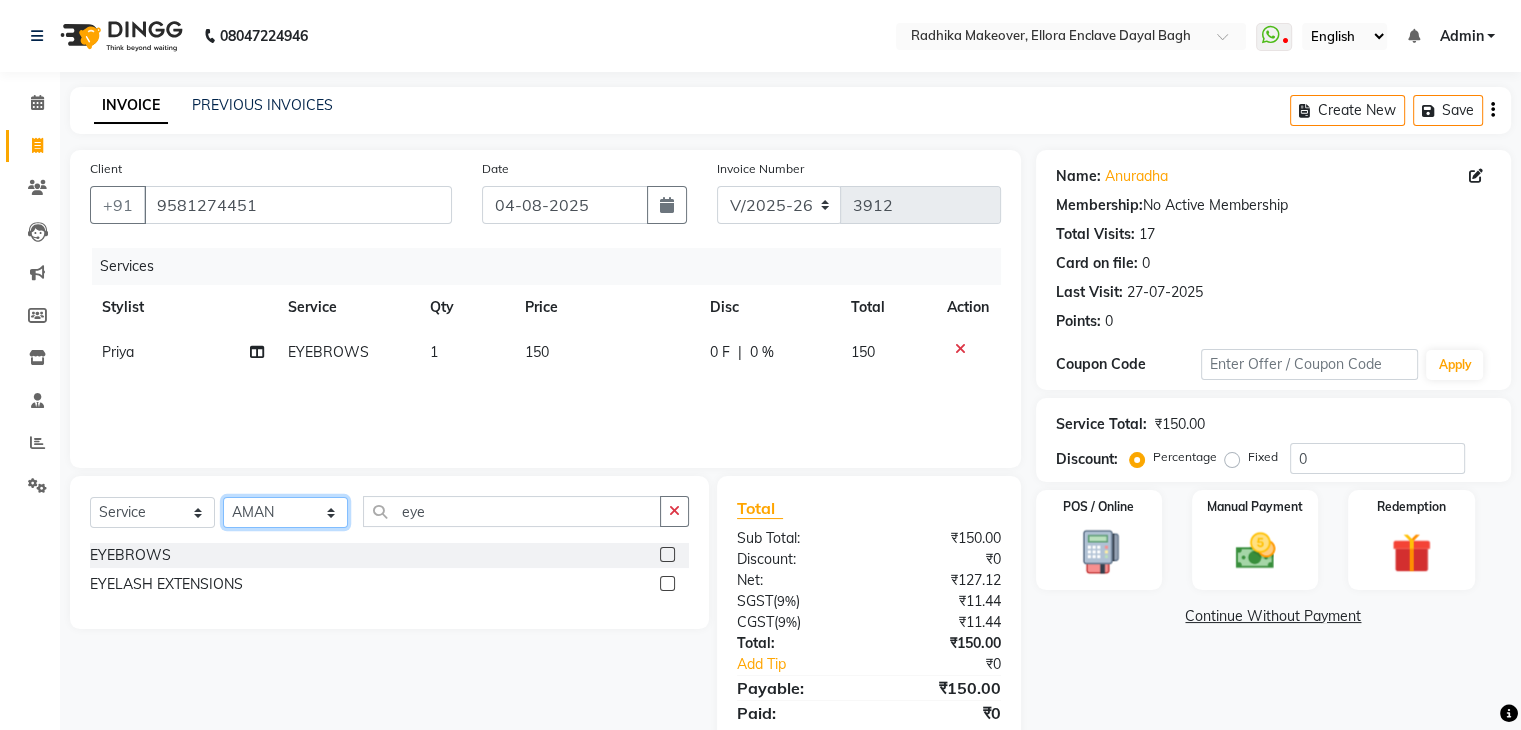 click on "Select Stylist AMAN DANISH SALMANI GOPAL PACHORI KANU KAVITA KIRAN KUMARI MEENU KUMARI NEHA NIKHIL CHAUDHARY Priya PRIYANKA YADAV RASHMI SANDHYA SHAGUFTA SHWETA SONA SAXENA SOUMYA TUSHAR OTWAL VINAY KUMAR" 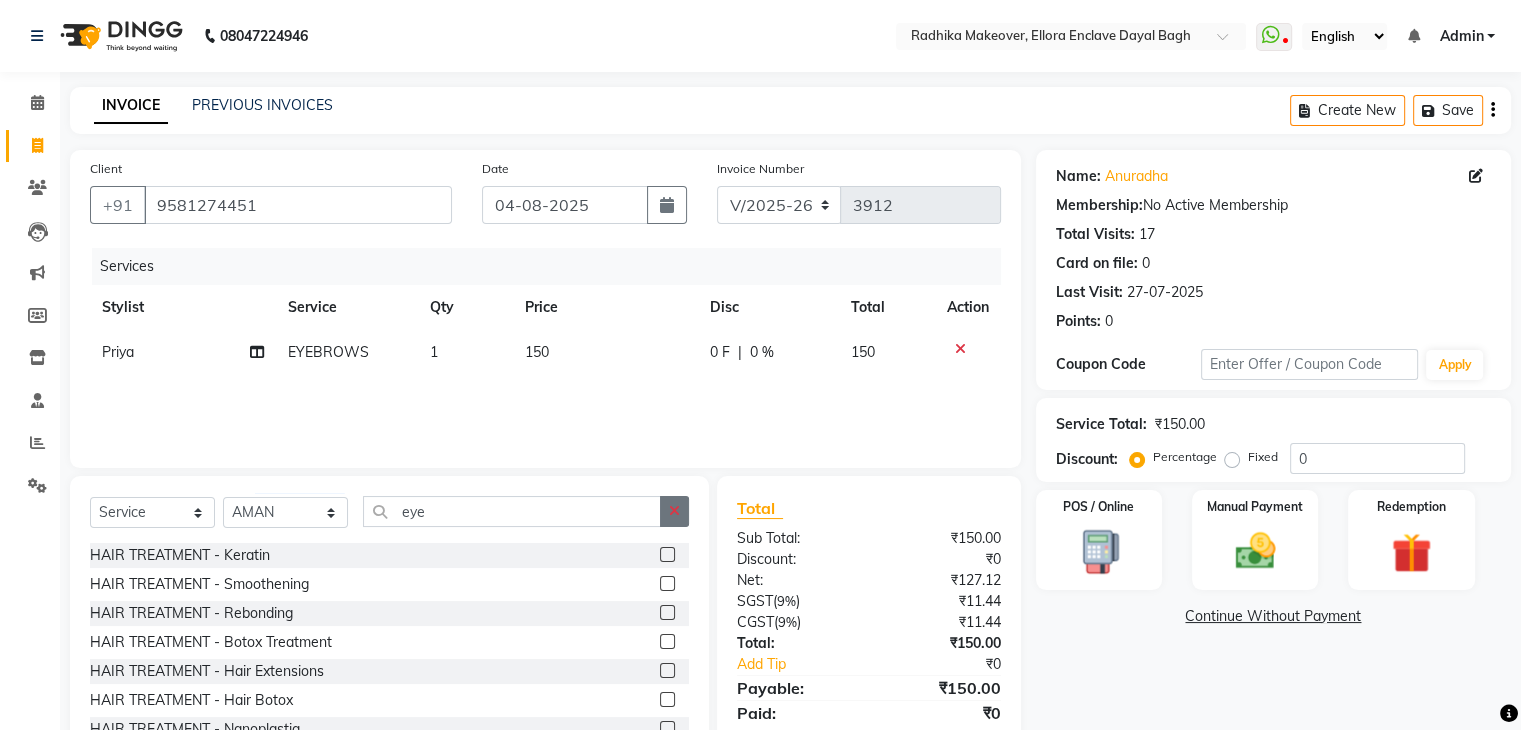 click 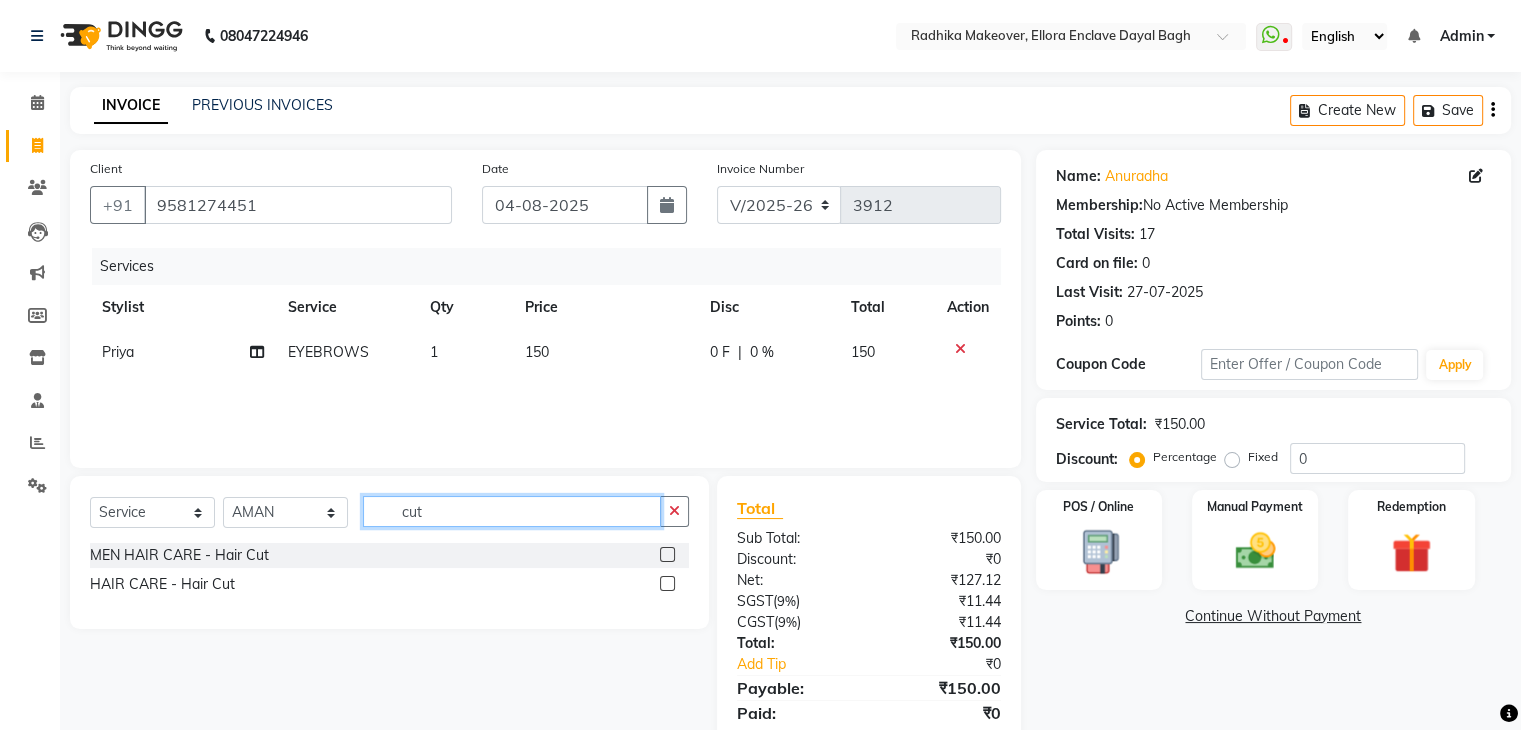 type on "cut" 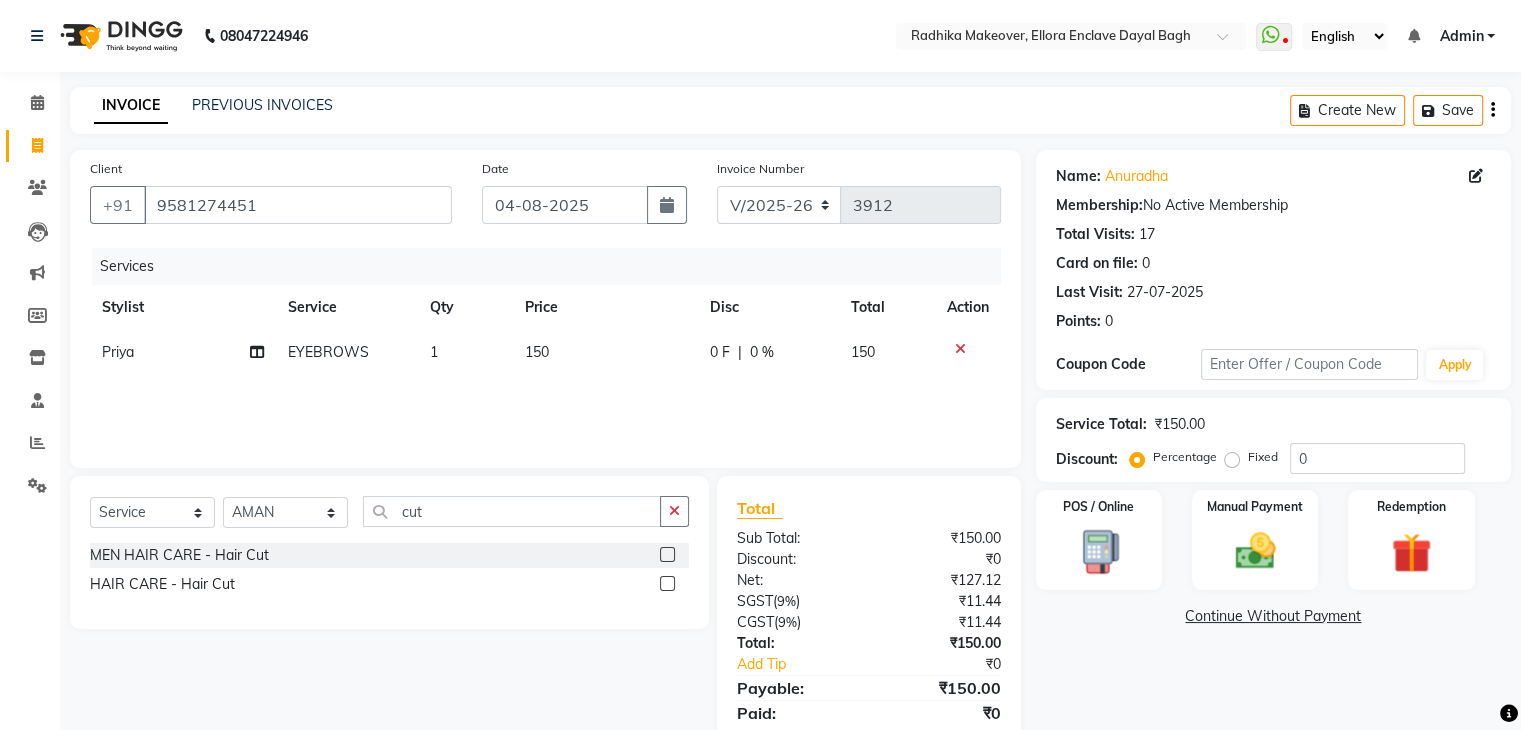 click 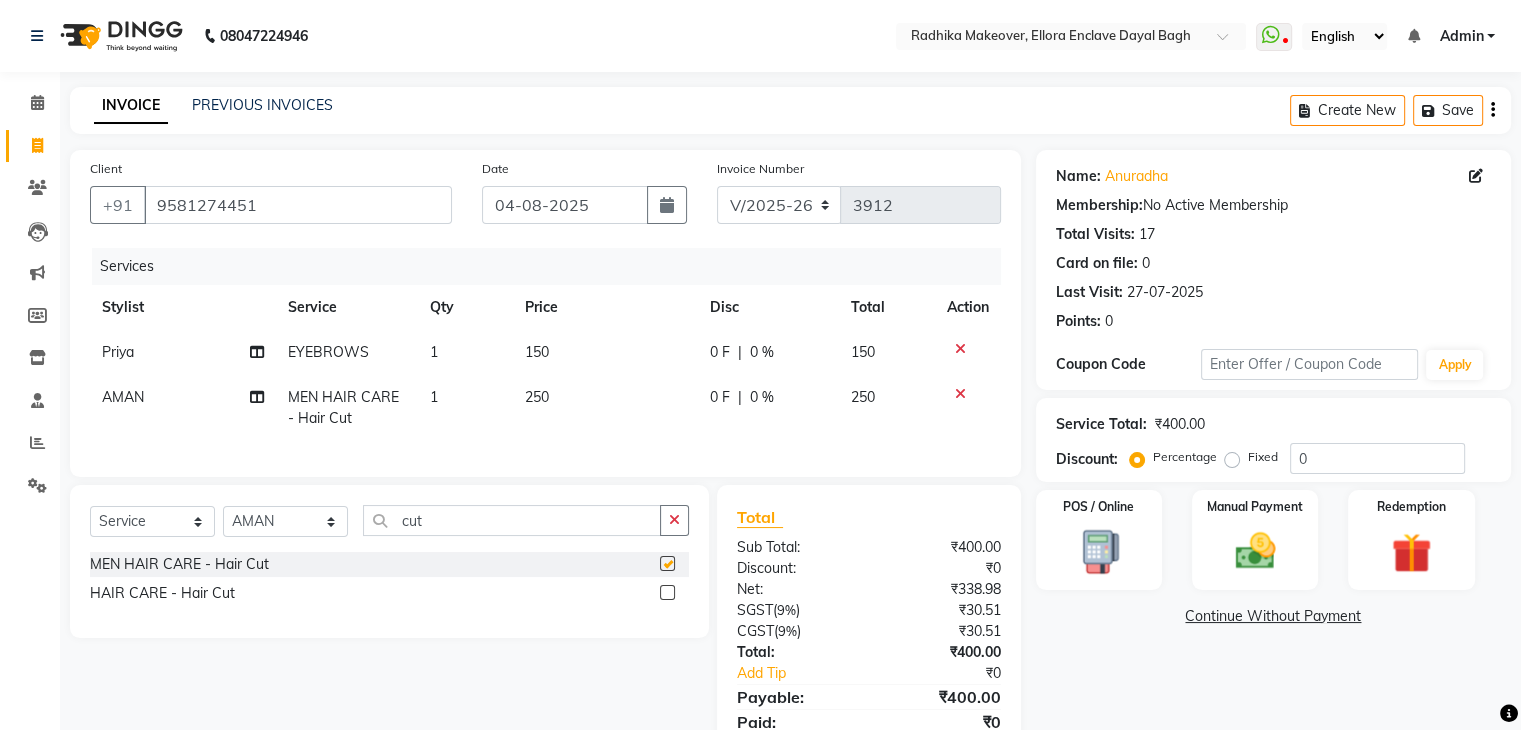 checkbox on "false" 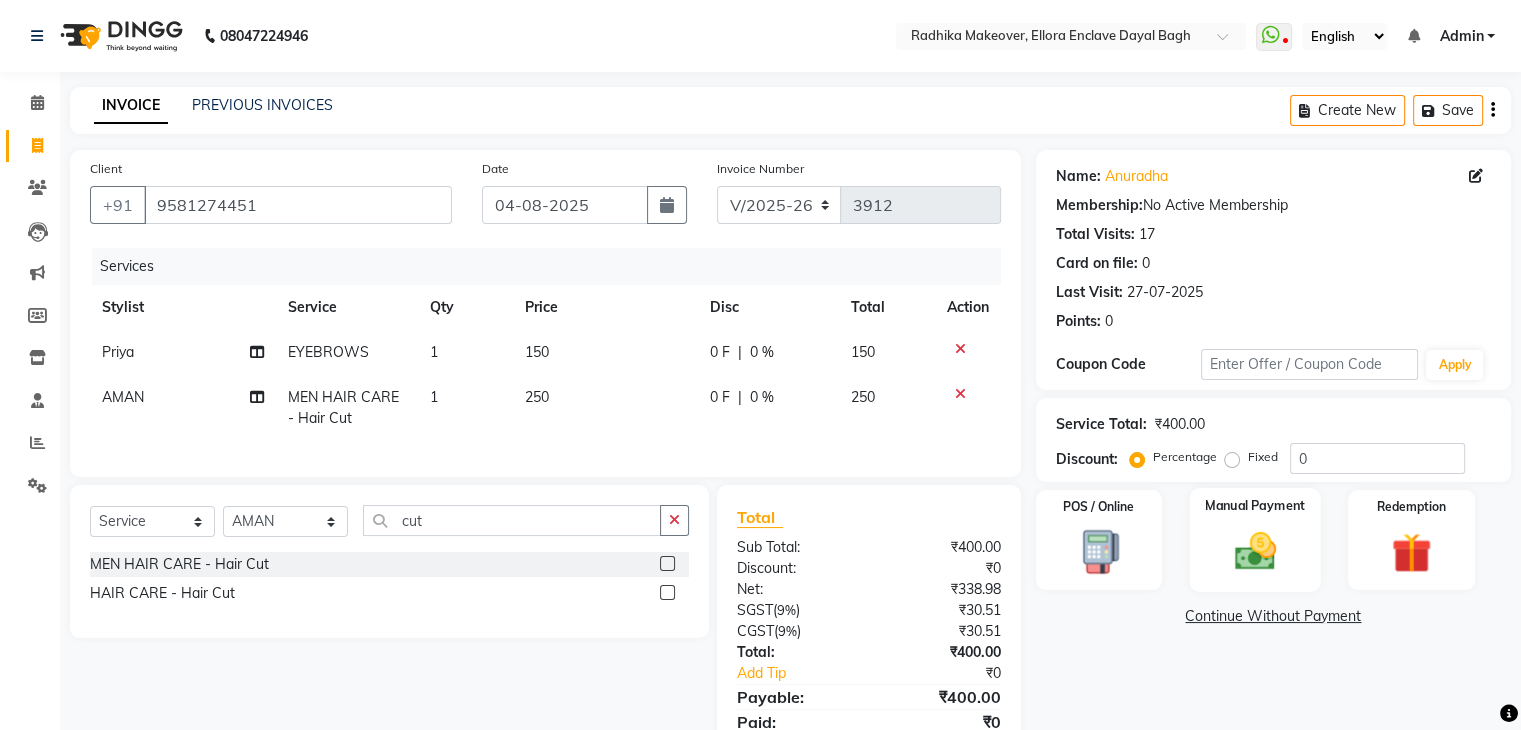 click 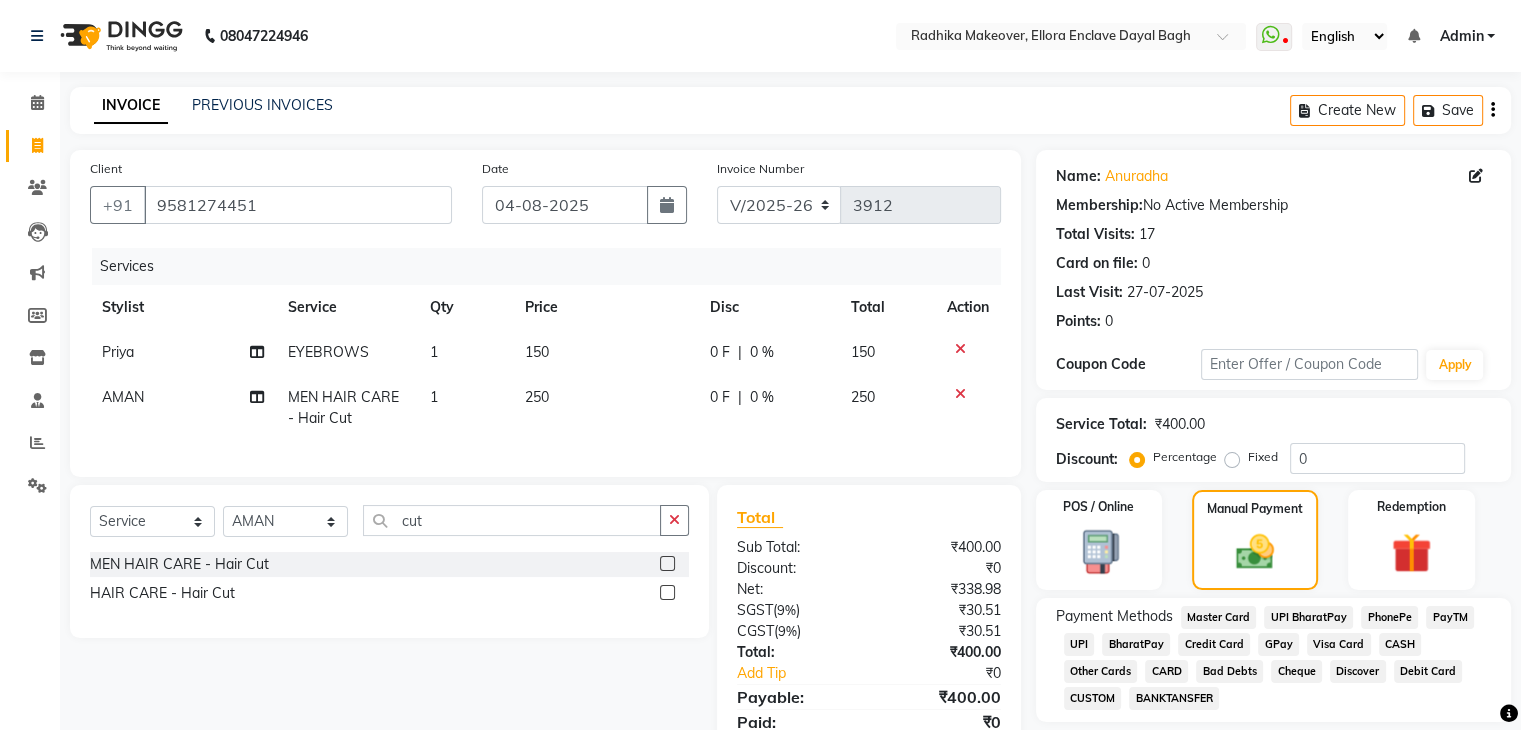 click on "CASH" 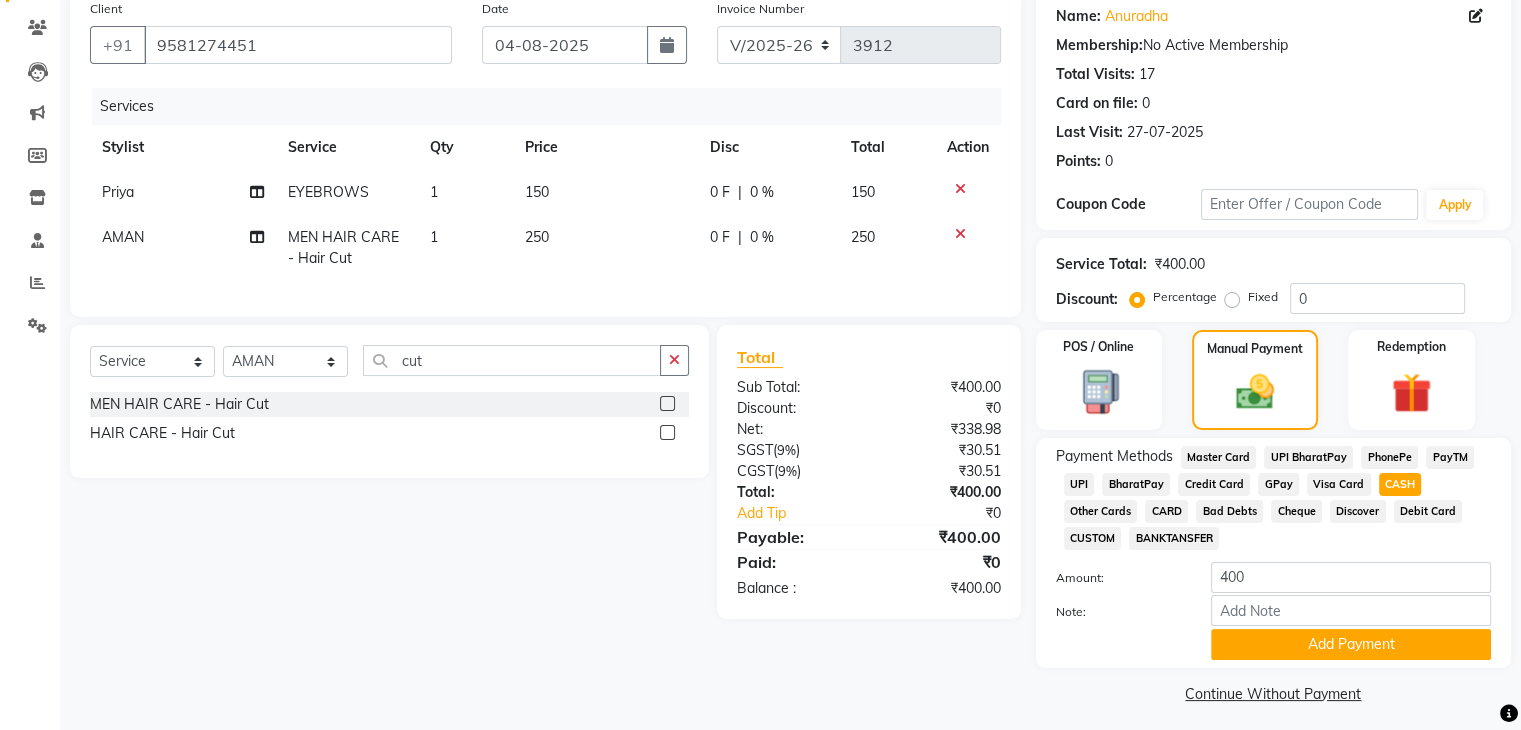 scroll, scrollTop: 172, scrollLeft: 0, axis: vertical 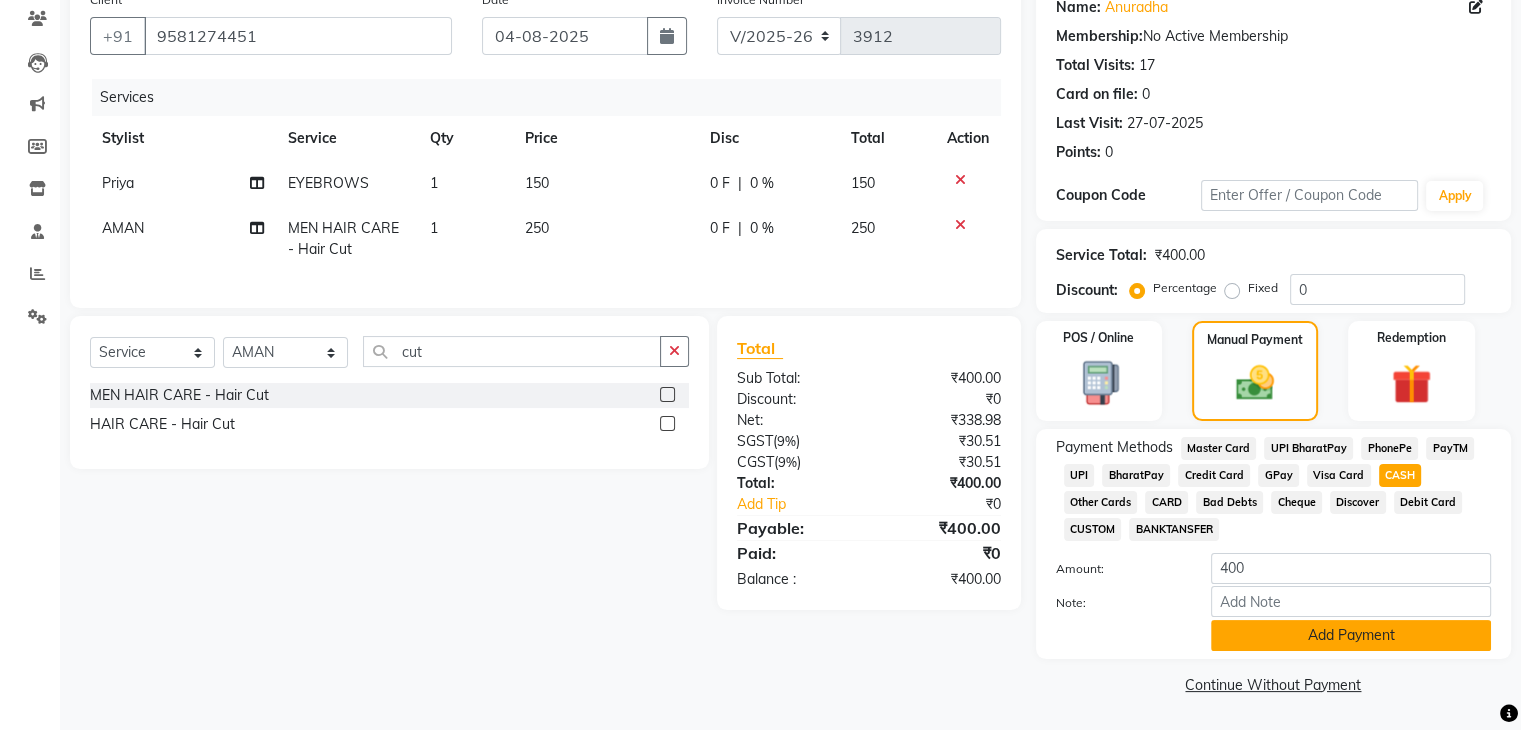 click on "Add Payment" 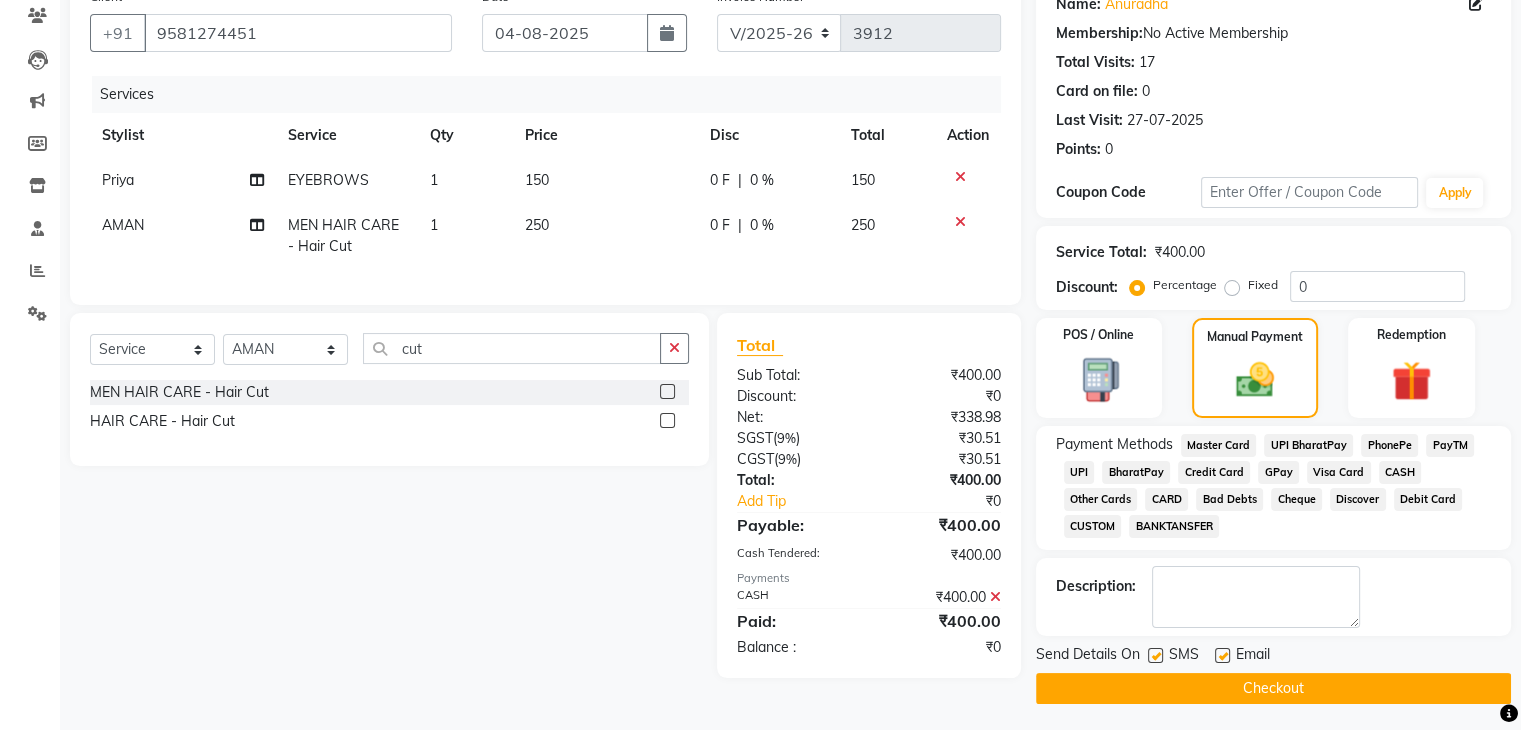 click on "Checkout" 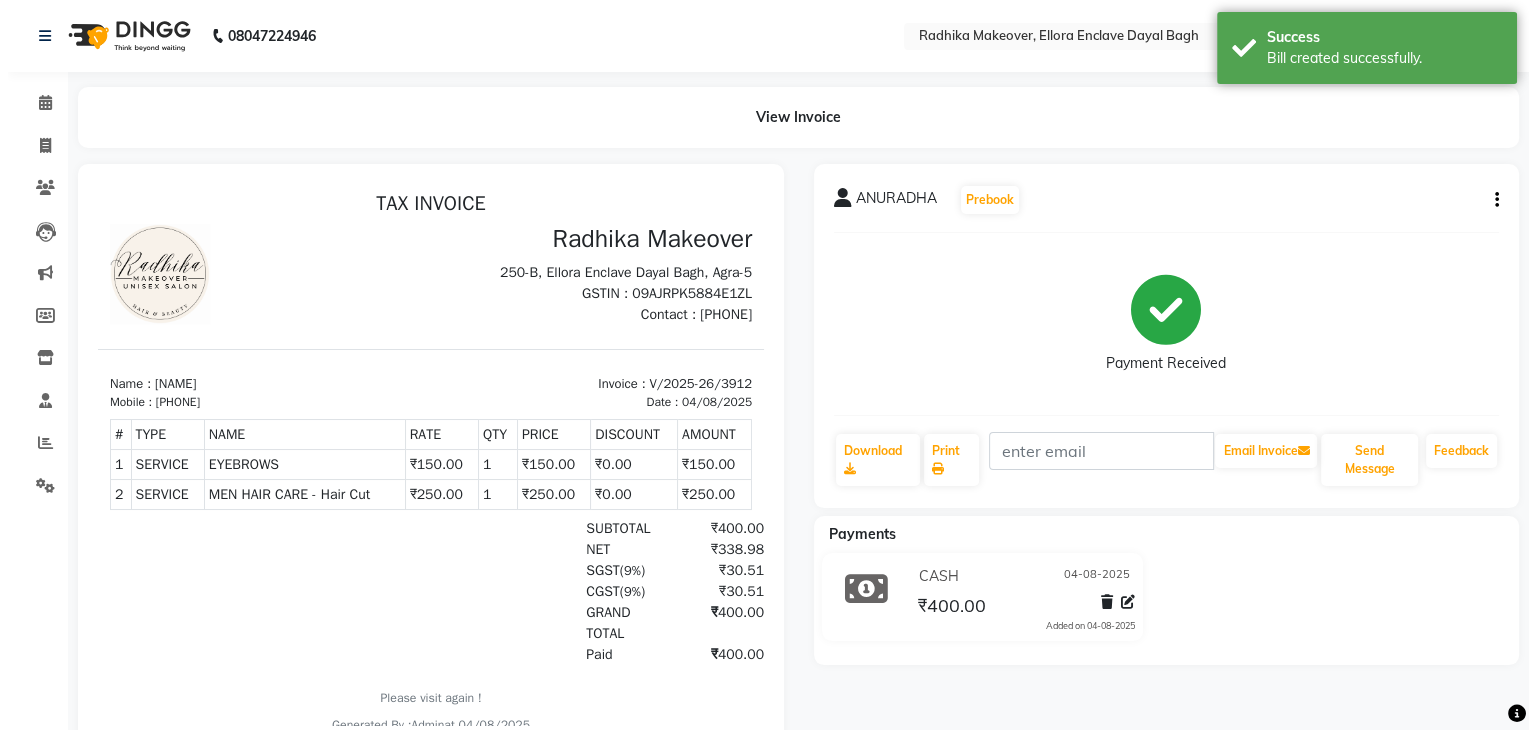 scroll, scrollTop: 0, scrollLeft: 0, axis: both 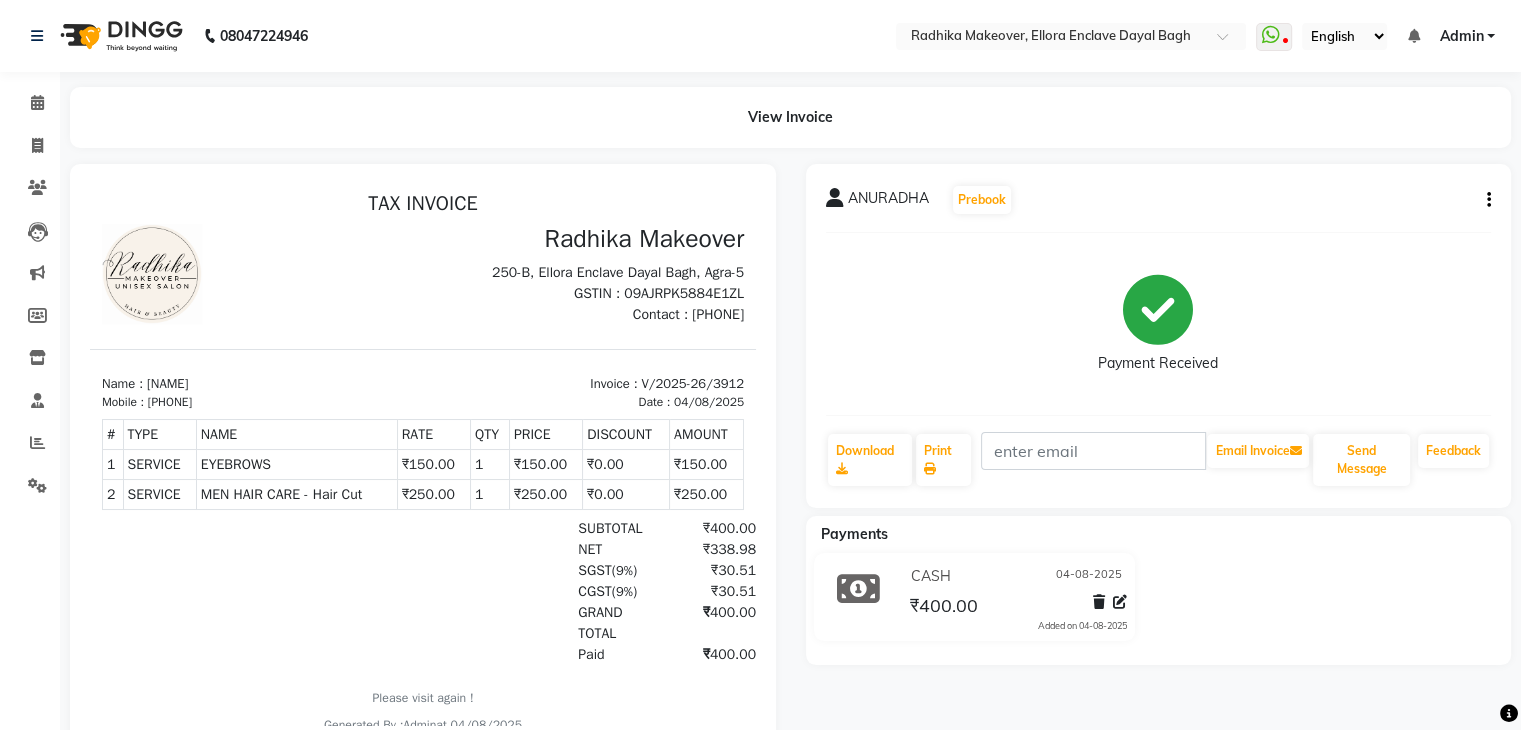 click on "[FIRST]   Prebook   Payment Received  Download  Print   Email Invoice   Send Message Feedback" 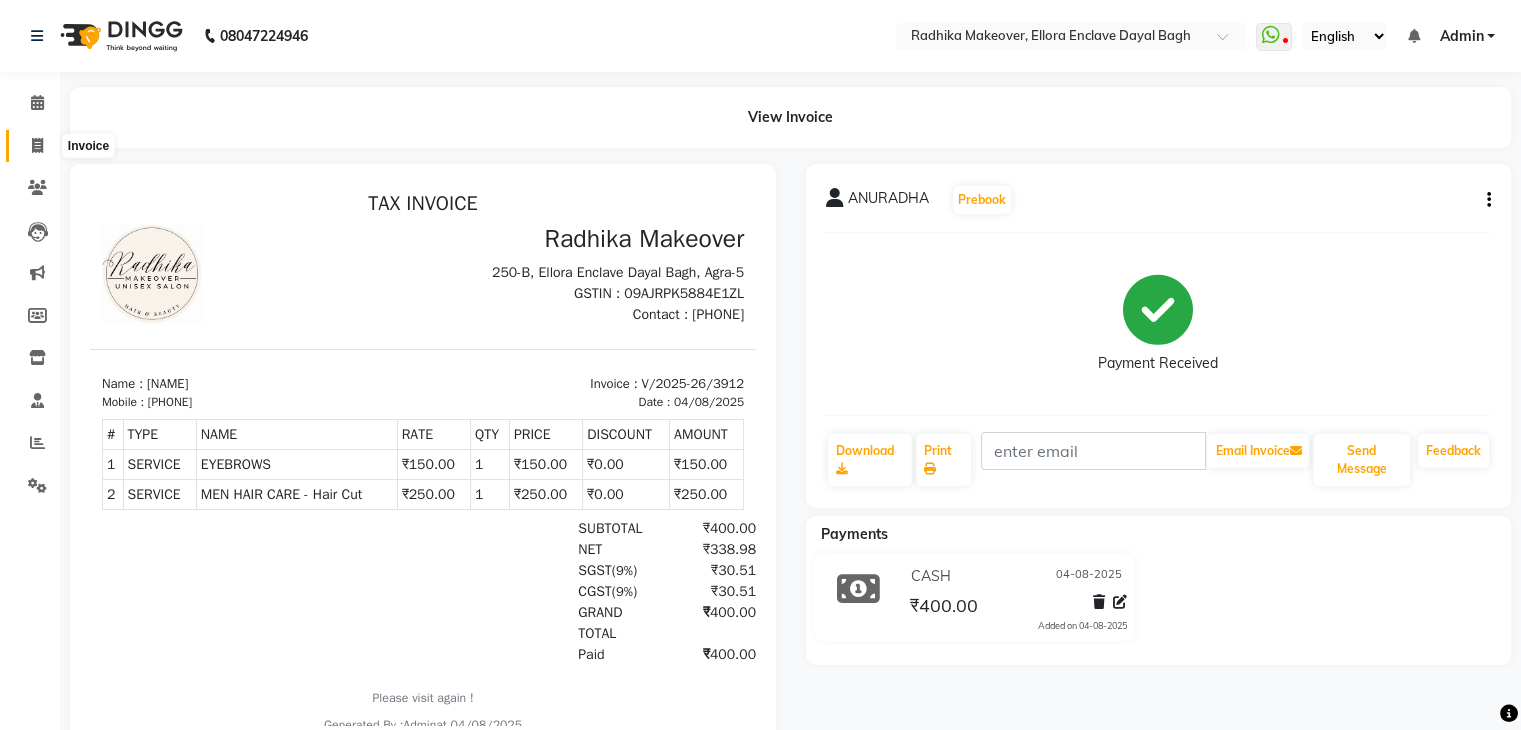 click 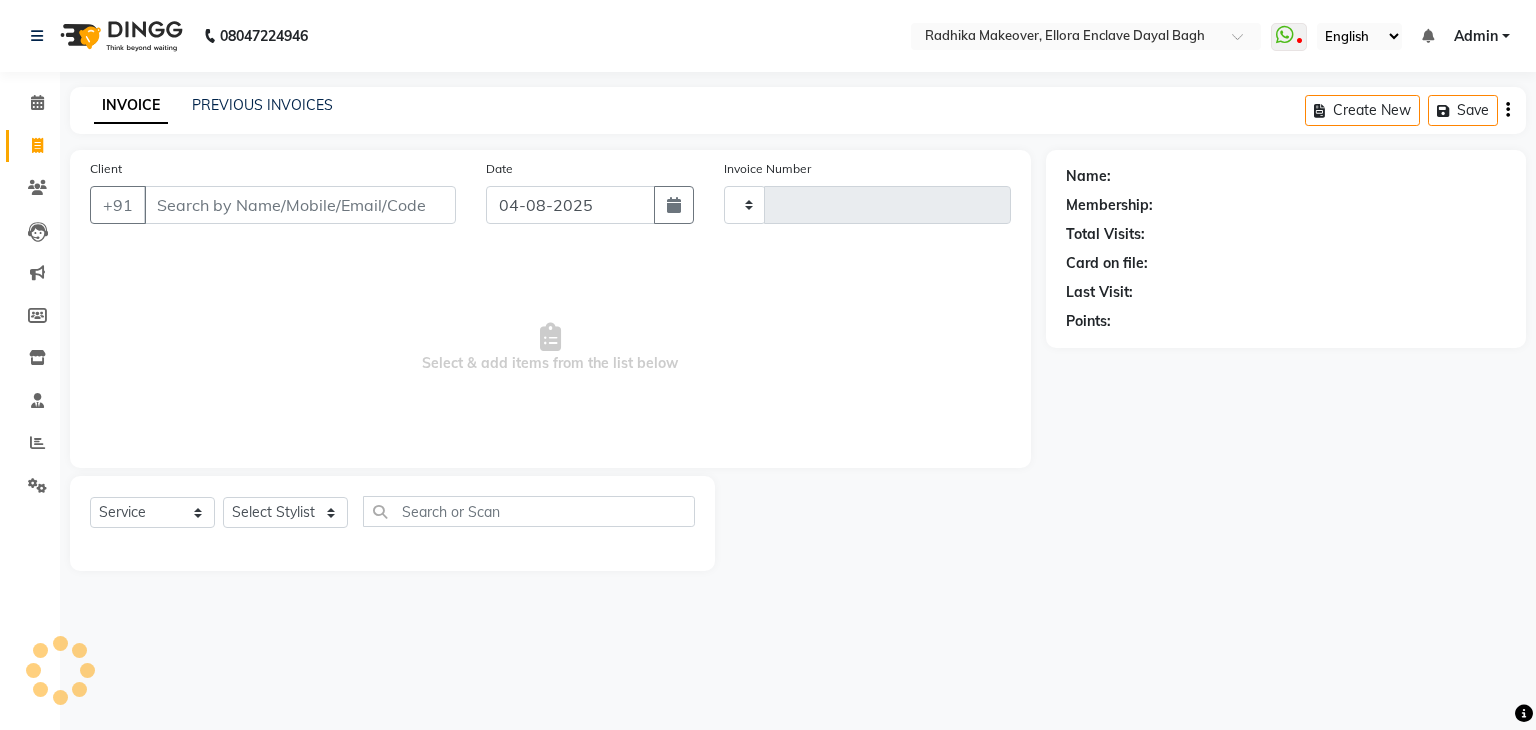 type on "3913" 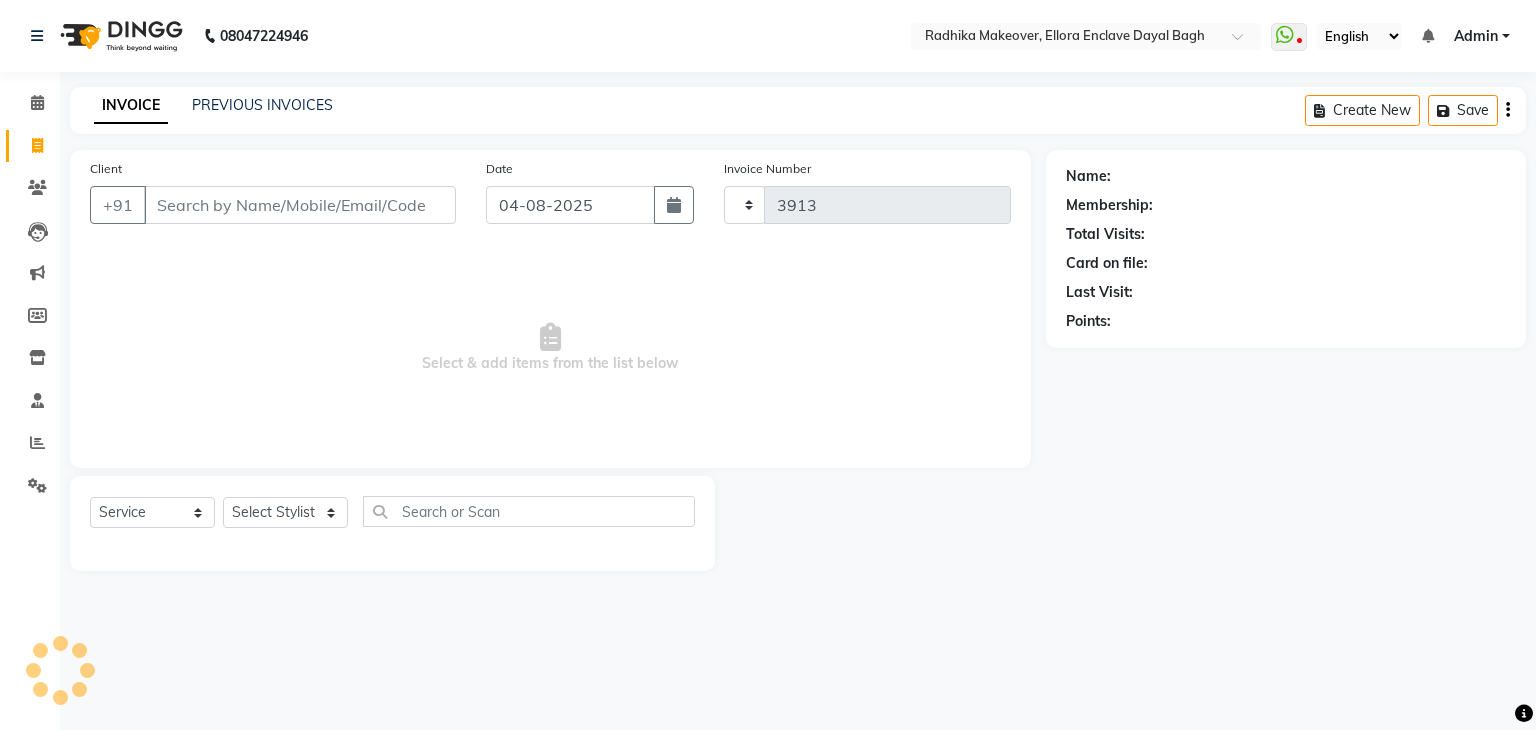 select on "6880" 